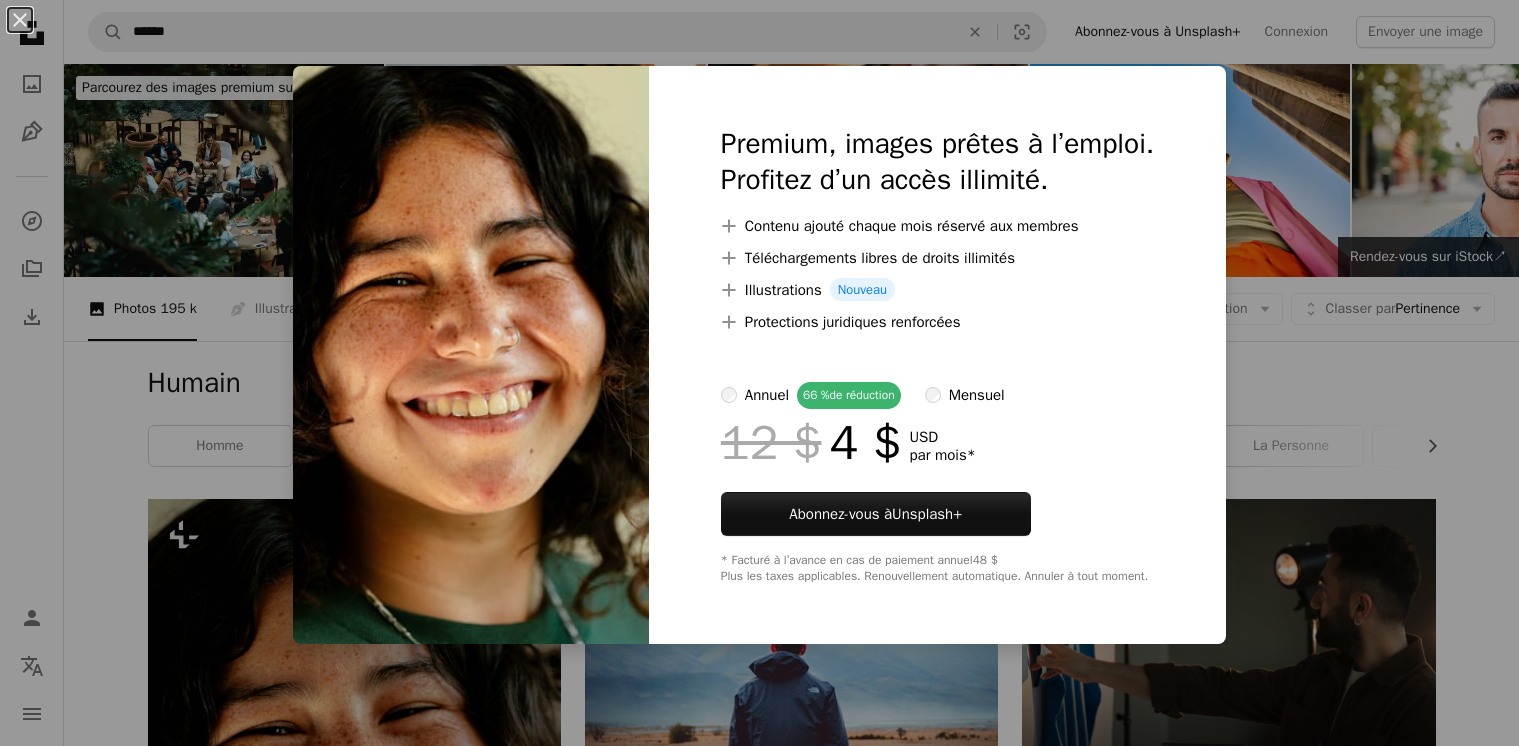 scroll, scrollTop: 536, scrollLeft: 0, axis: vertical 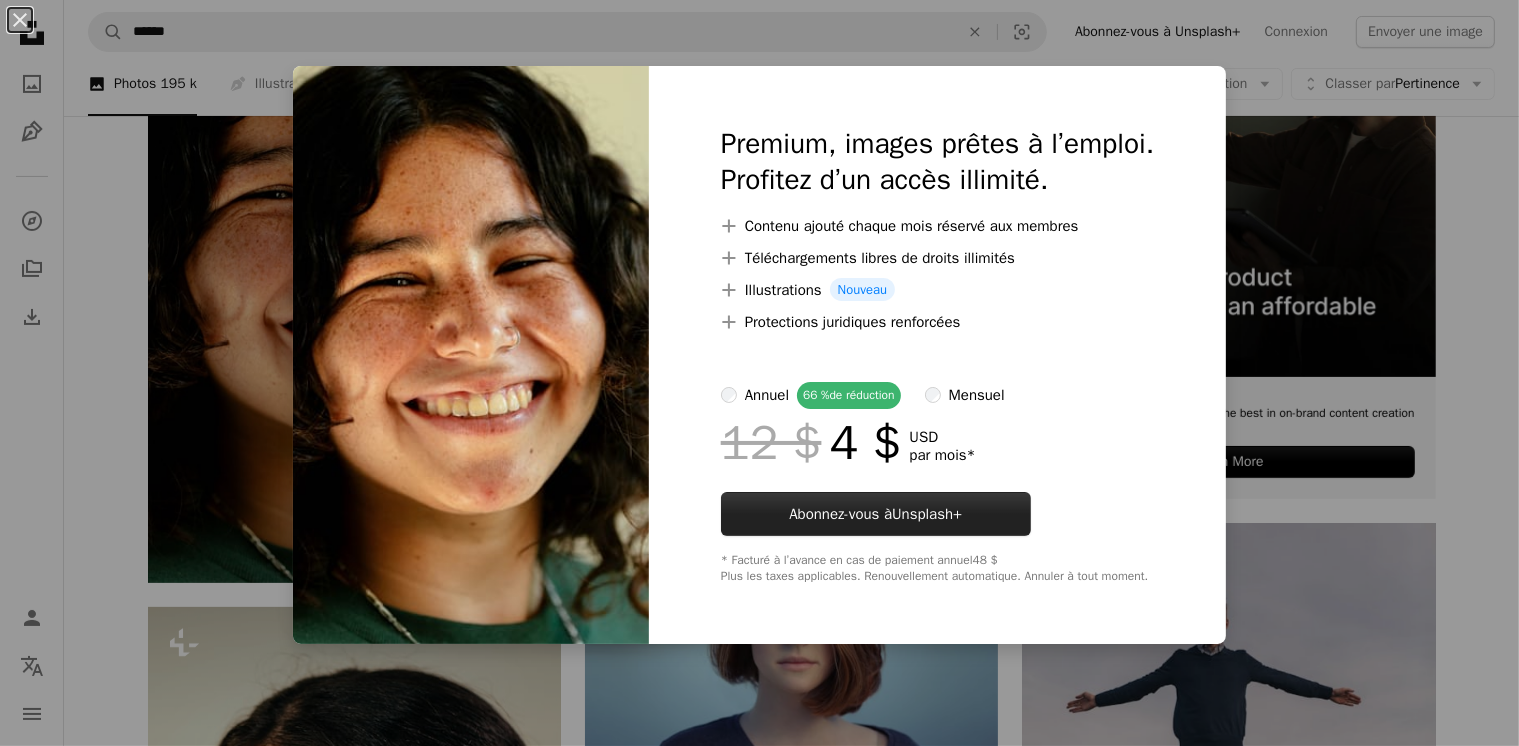 click on "Abonnez-vous à  Unsplash+" at bounding box center (876, 514) 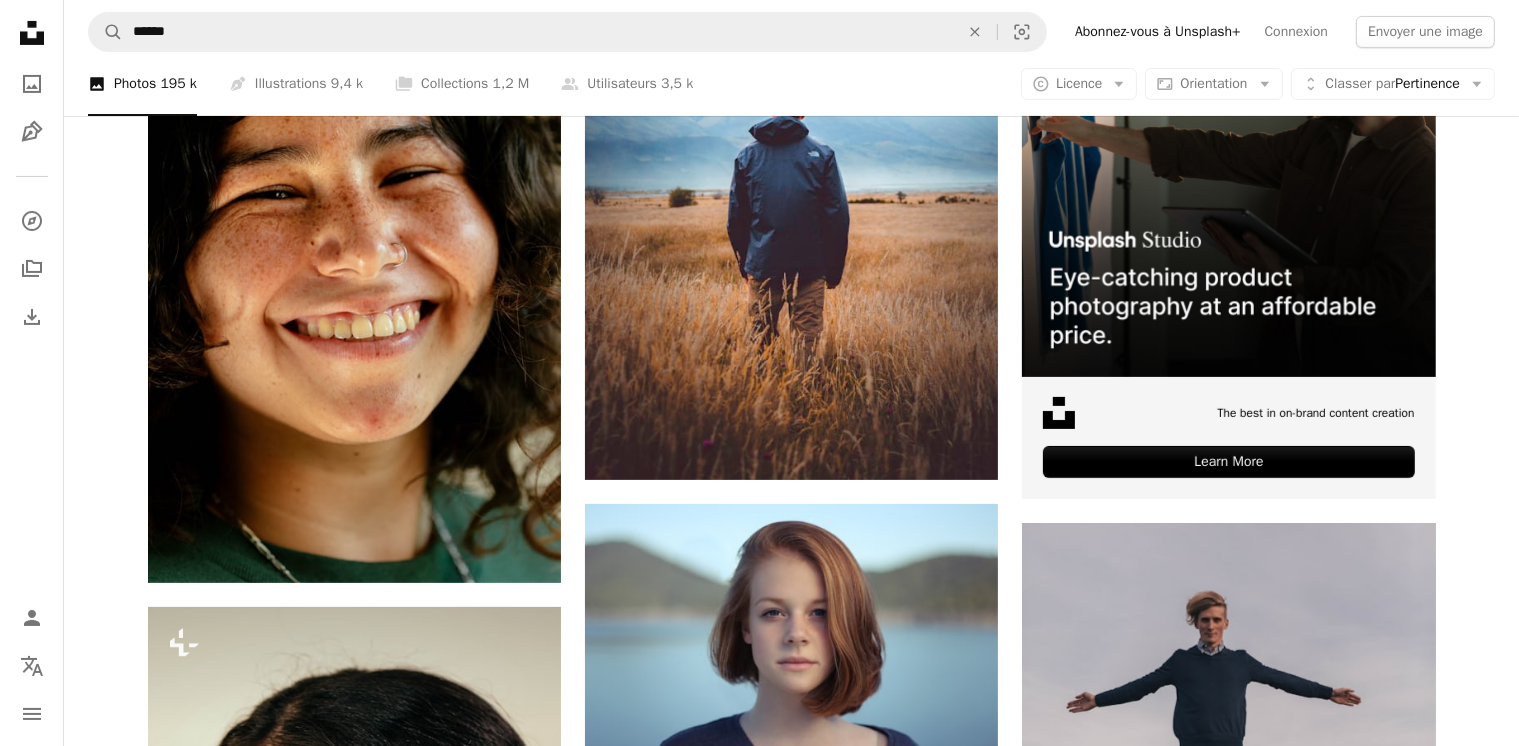 type on "**********" 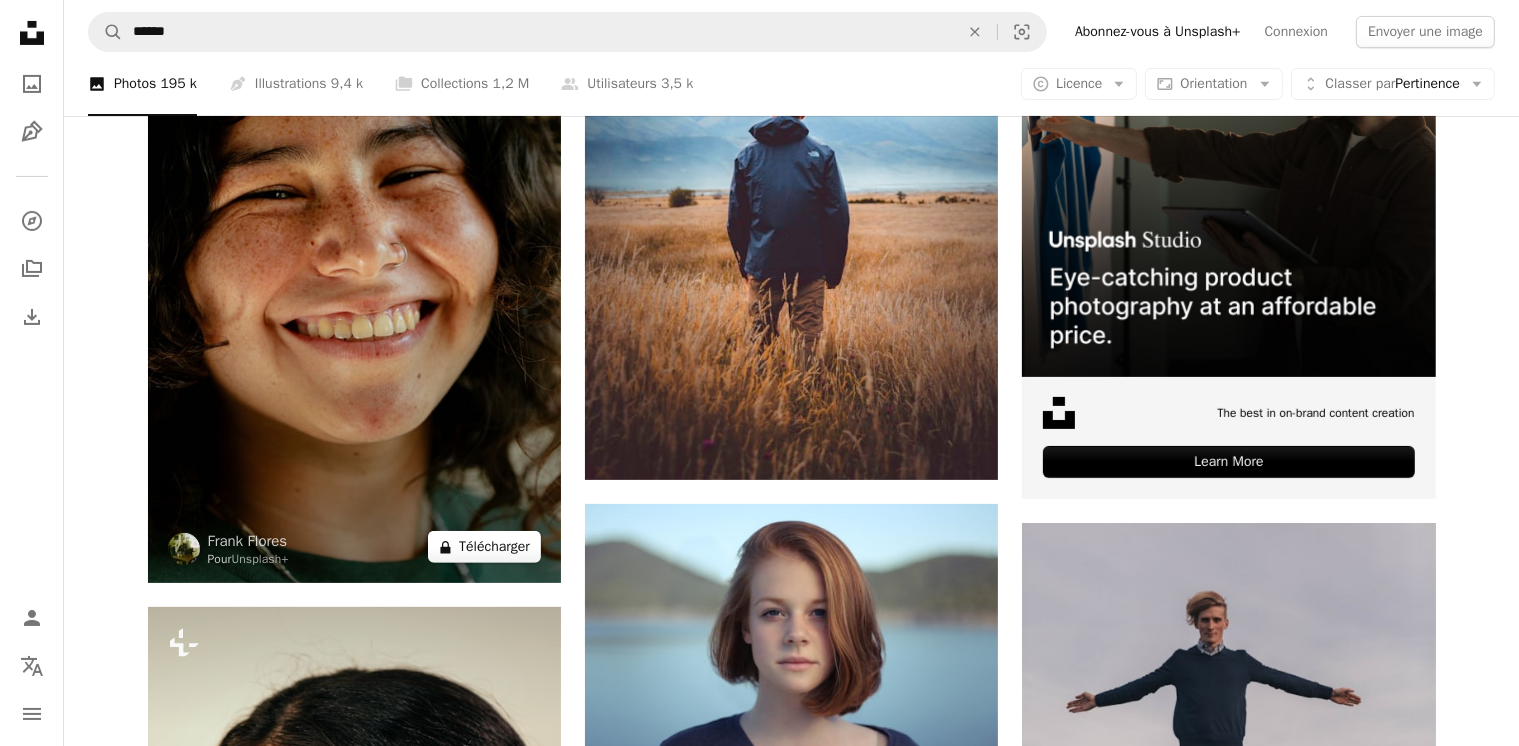 click on "A lock   Télécharger" at bounding box center [484, 547] 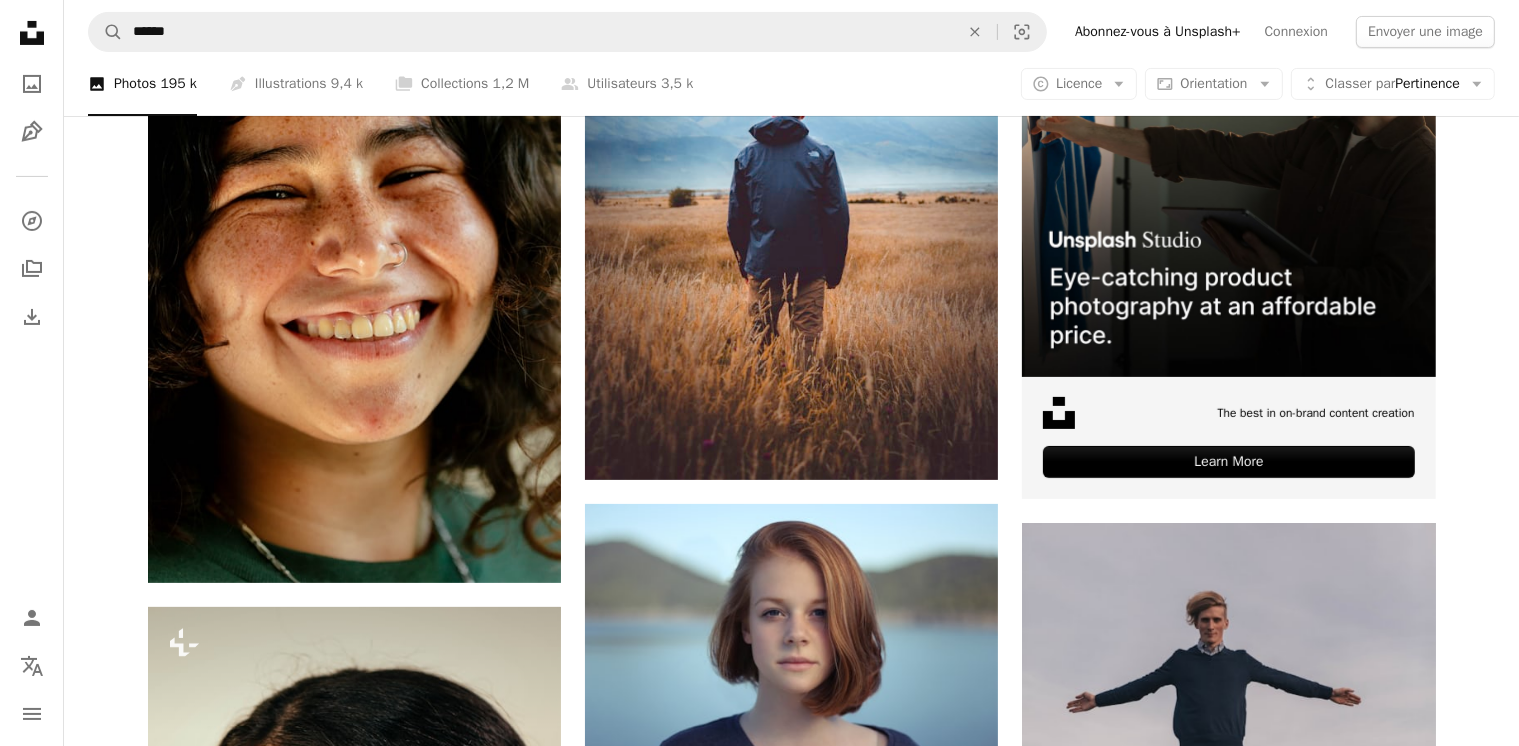 click on "A plus sign Téléchargements libres de droits illimités" at bounding box center [937, 4940] 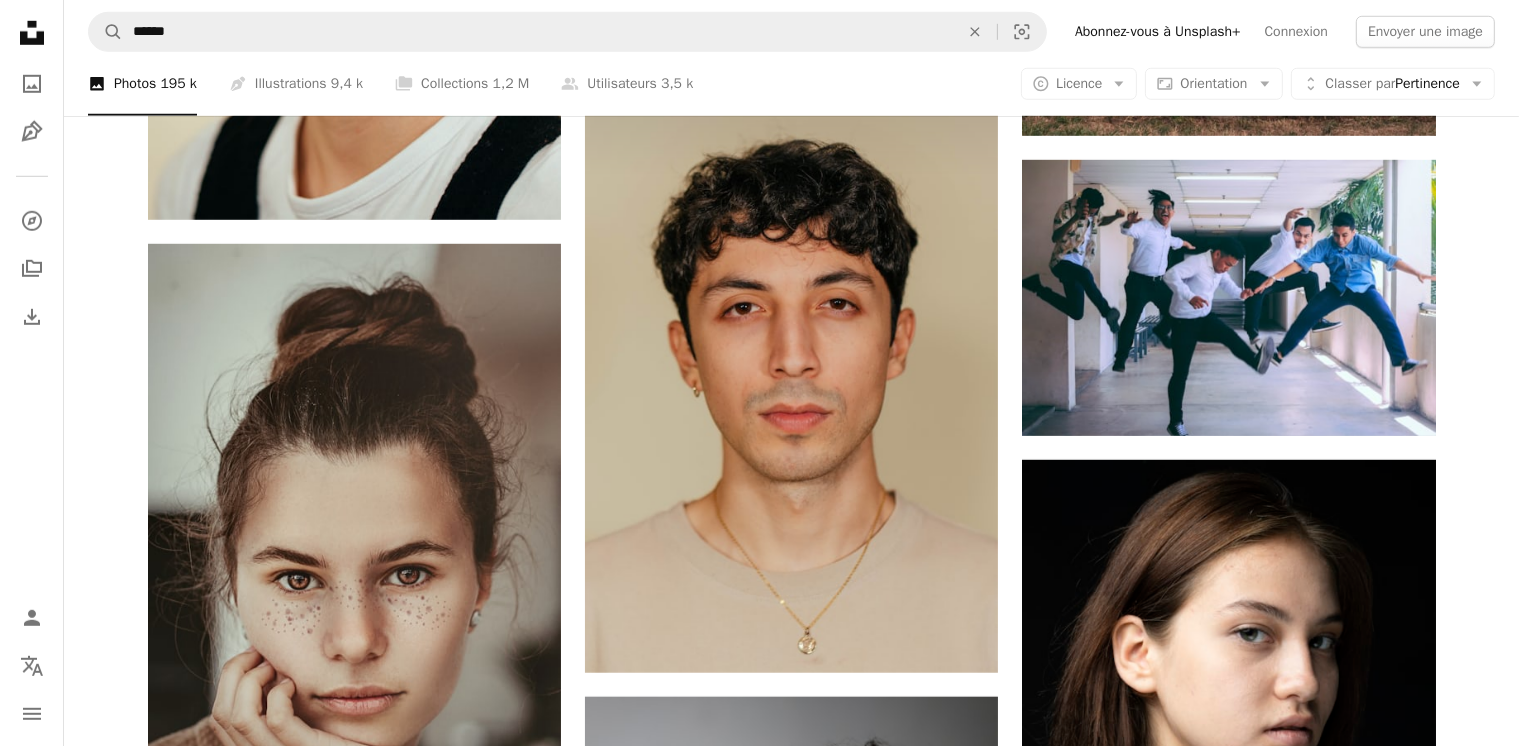 scroll, scrollTop: 1701, scrollLeft: 0, axis: vertical 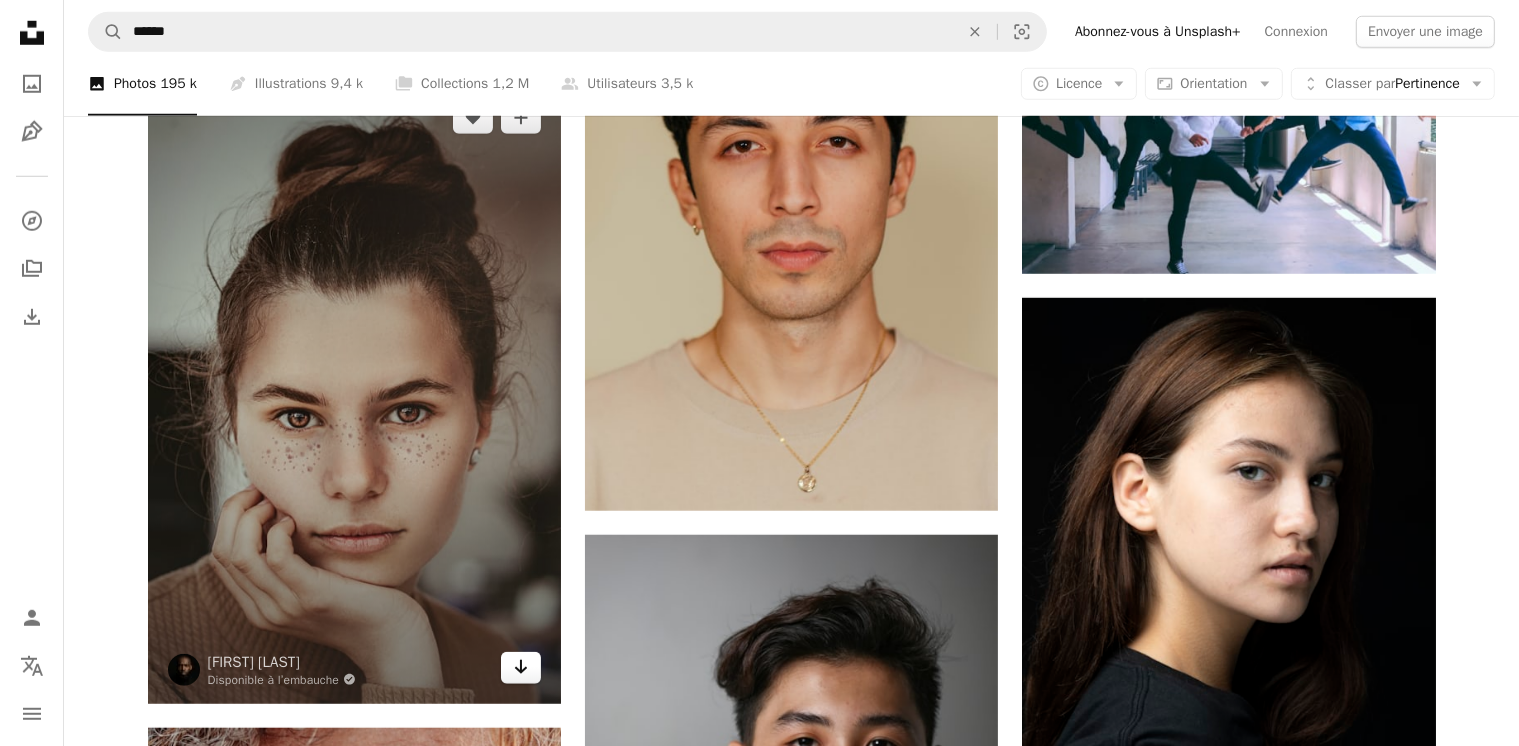 click on "Arrow pointing down" 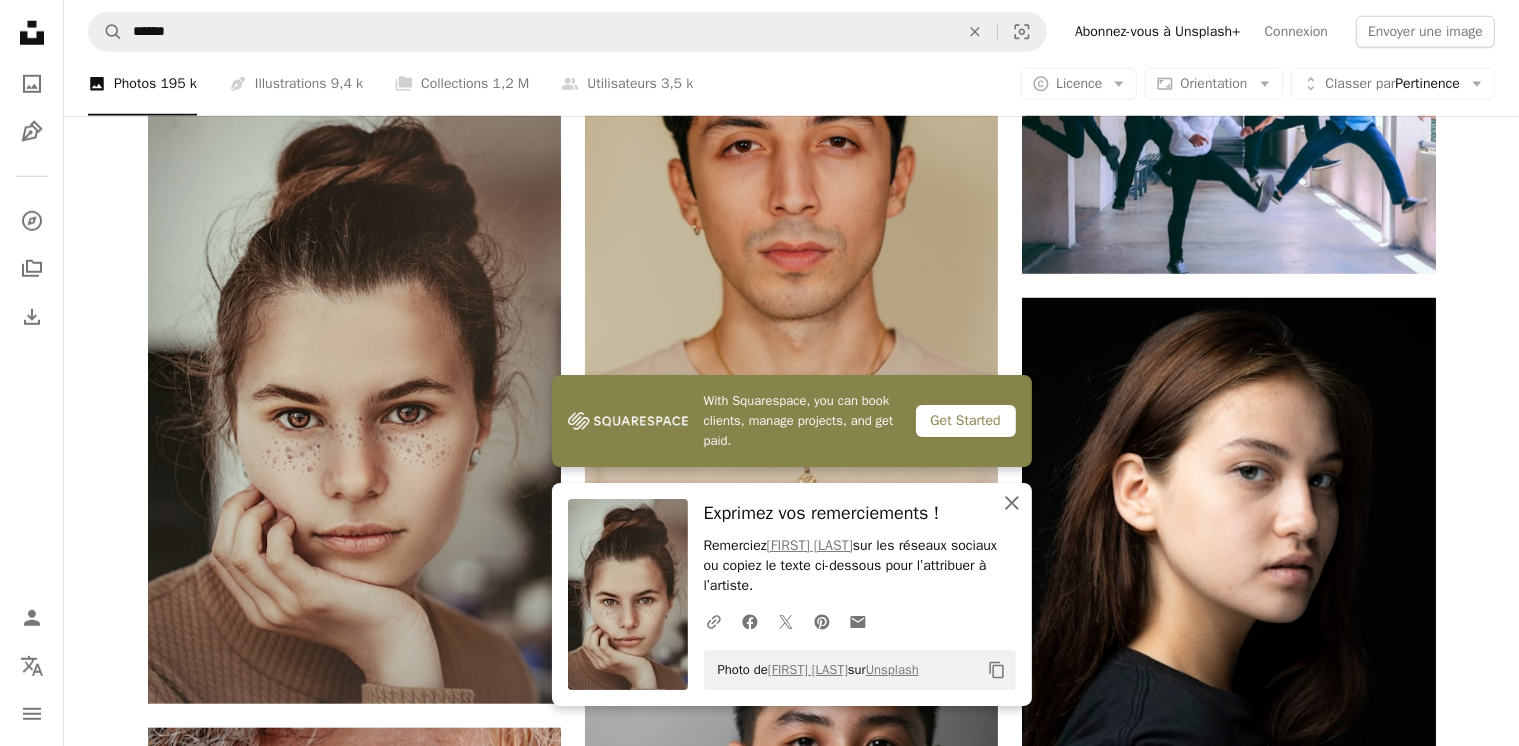 click 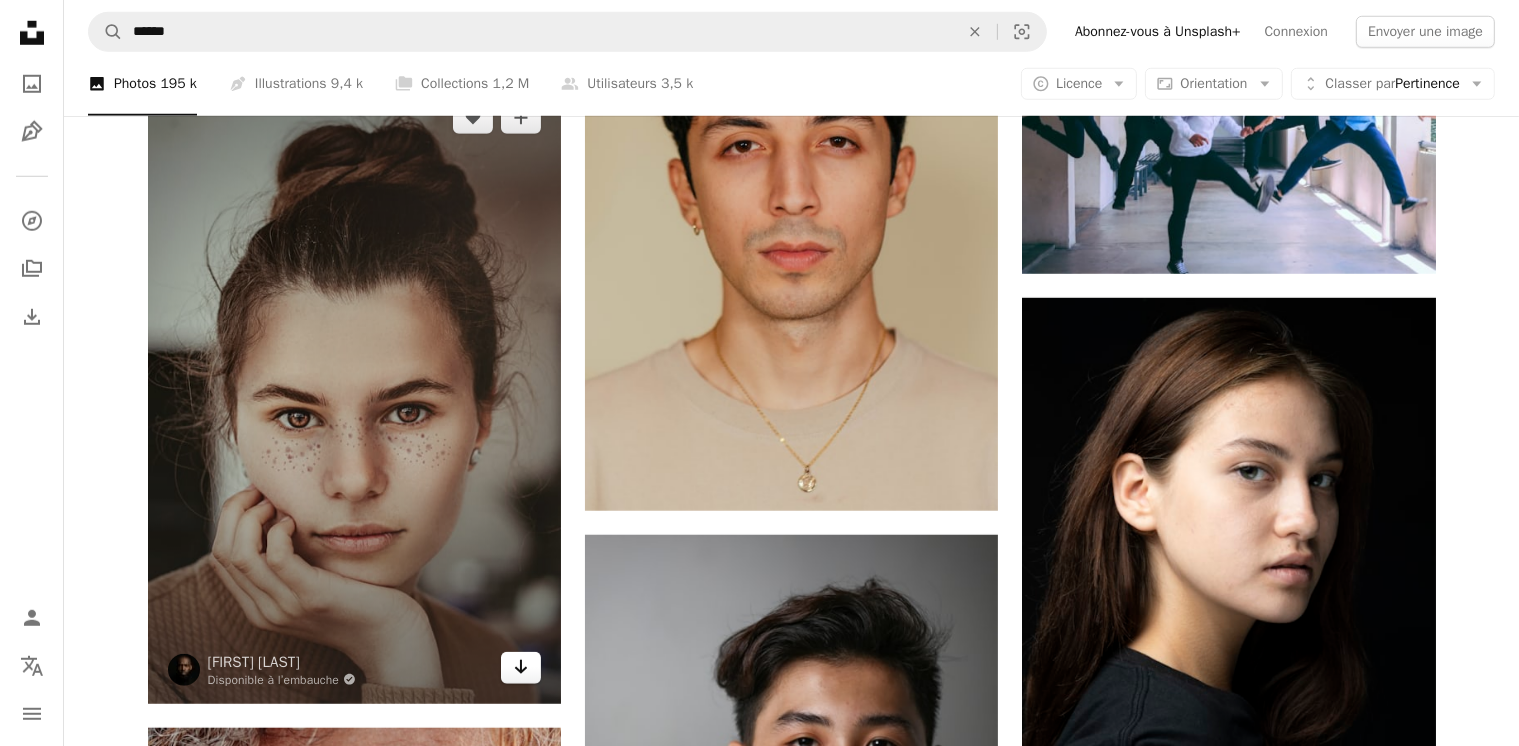 click on "Arrow pointing down" 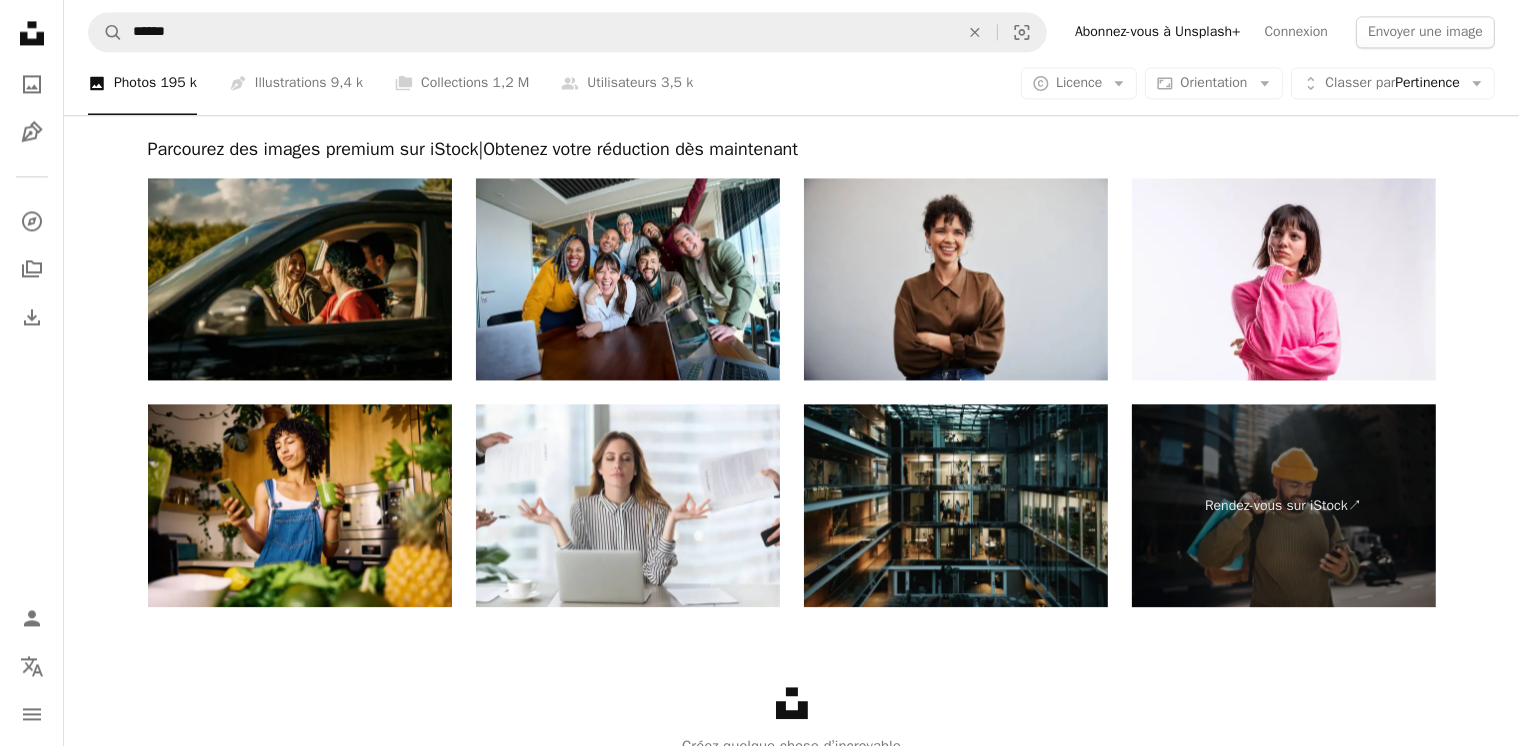 scroll, scrollTop: 4440, scrollLeft: 0, axis: vertical 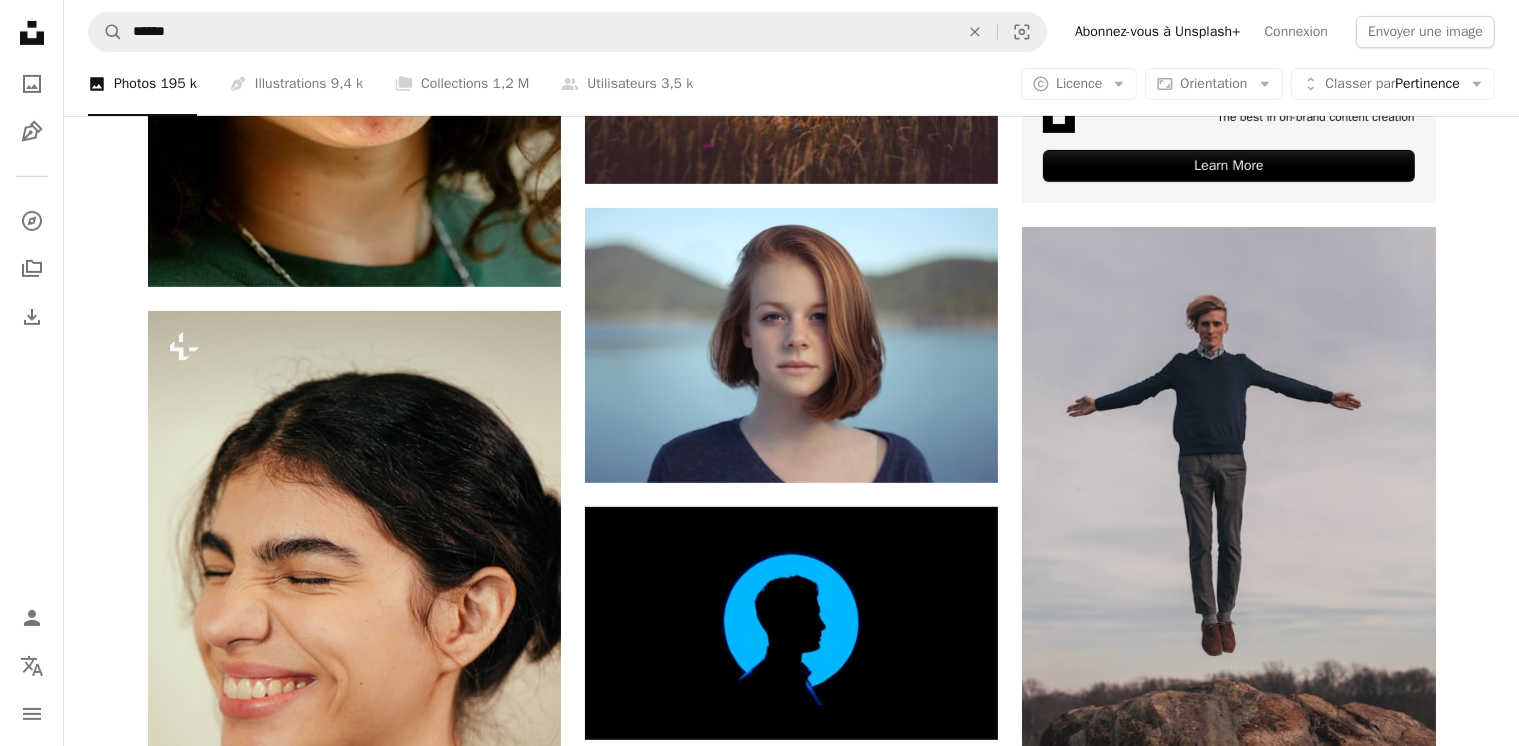 drag, startPoint x: 1499, startPoint y: 141, endPoint x: 1535, endPoint y: 218, distance: 85 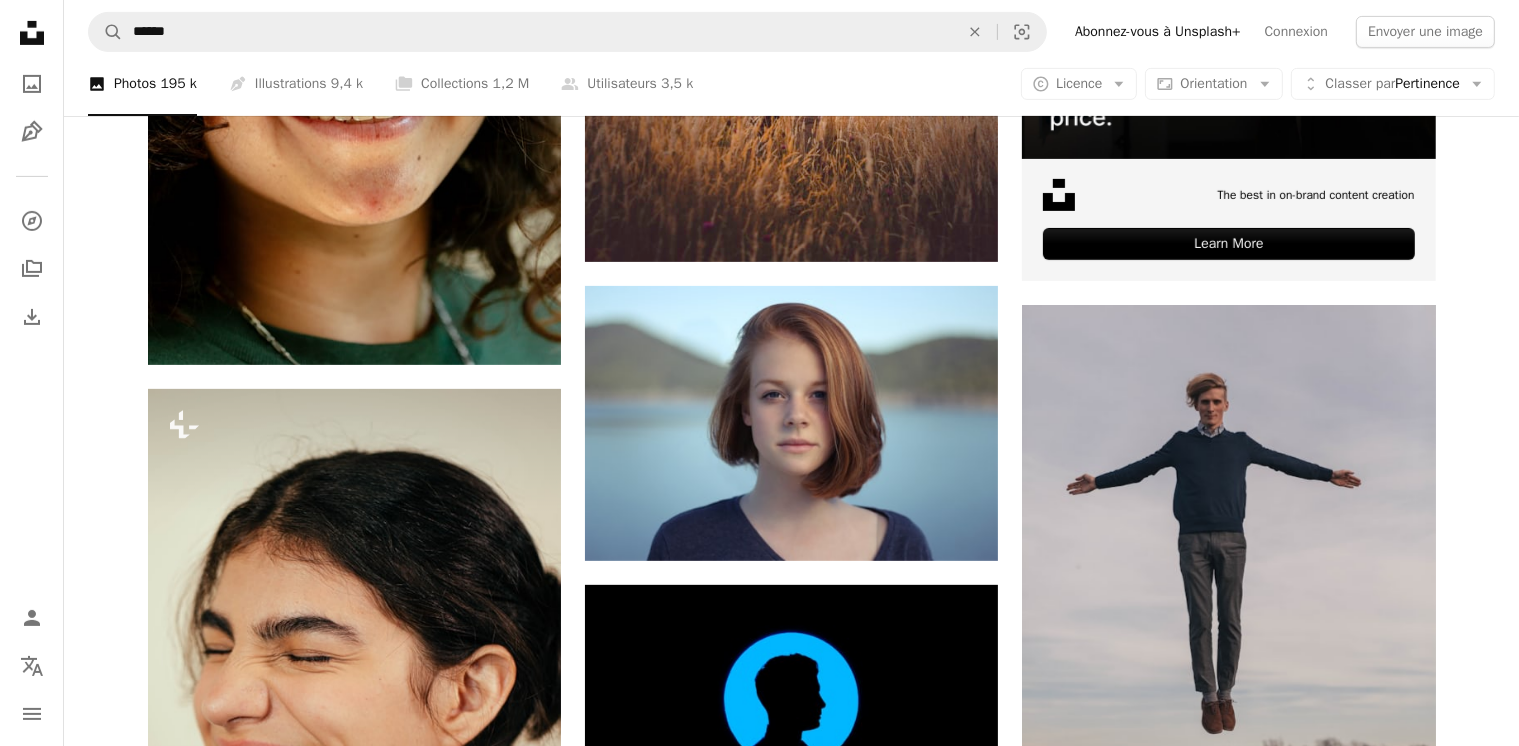 scroll, scrollTop: 748, scrollLeft: 0, axis: vertical 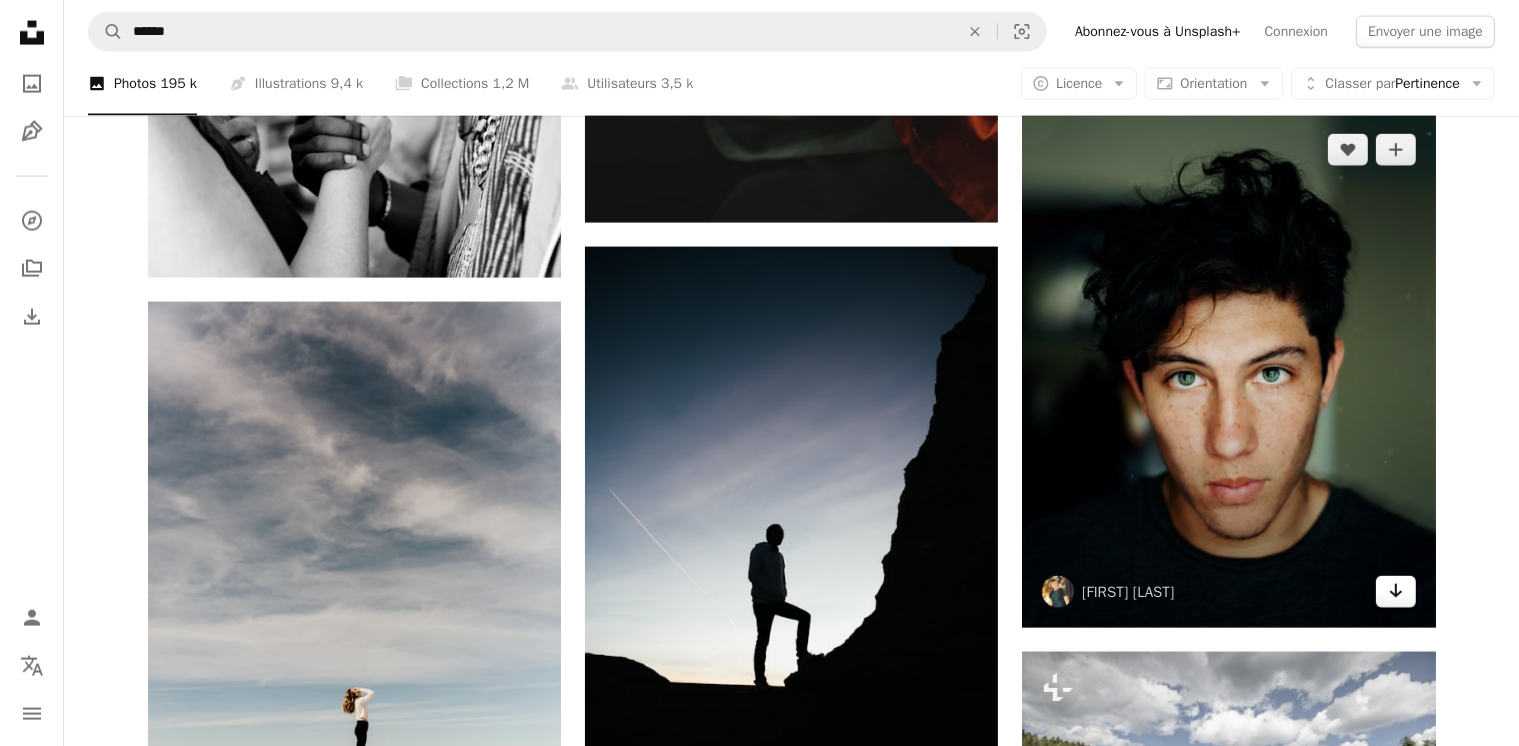 click on "Arrow pointing down" 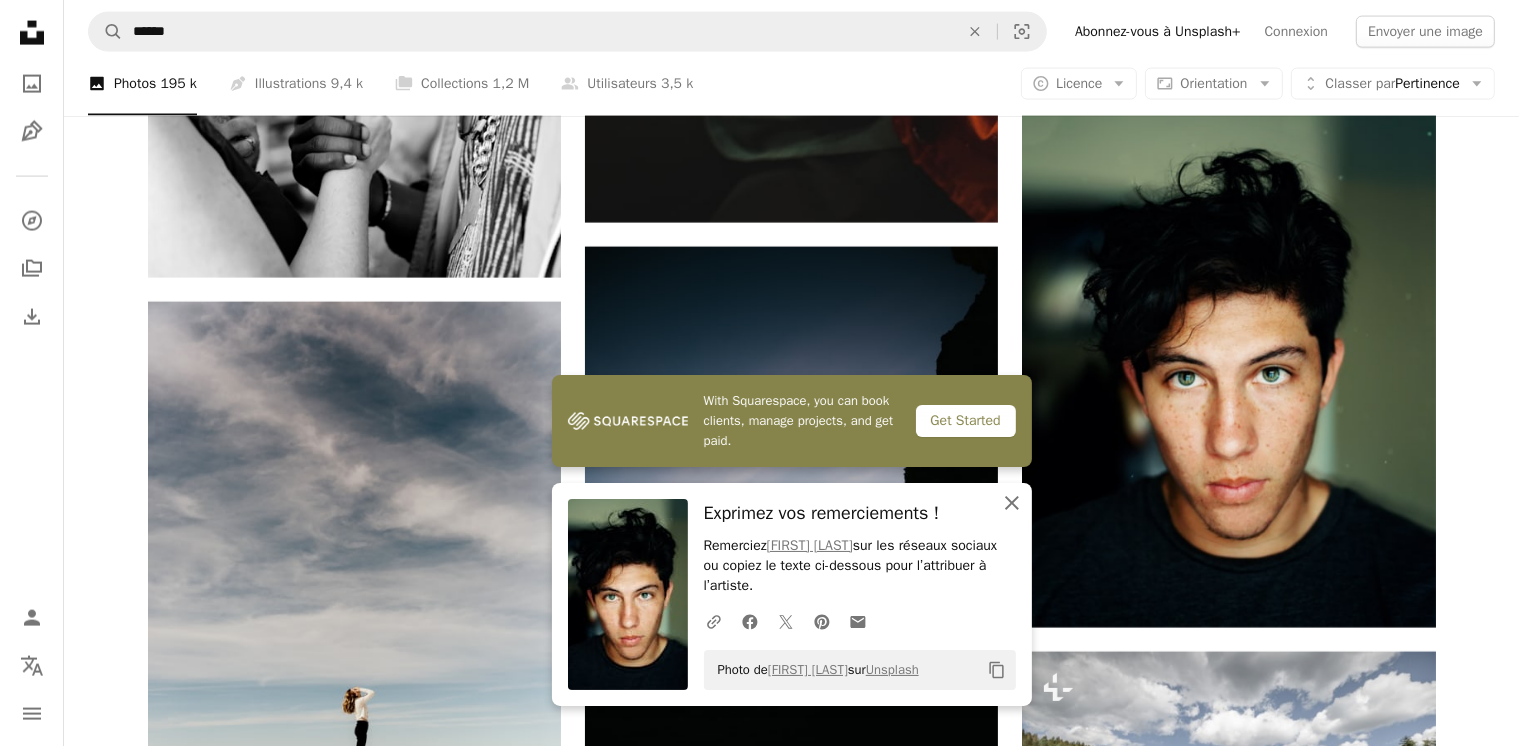 click on "An X shape" 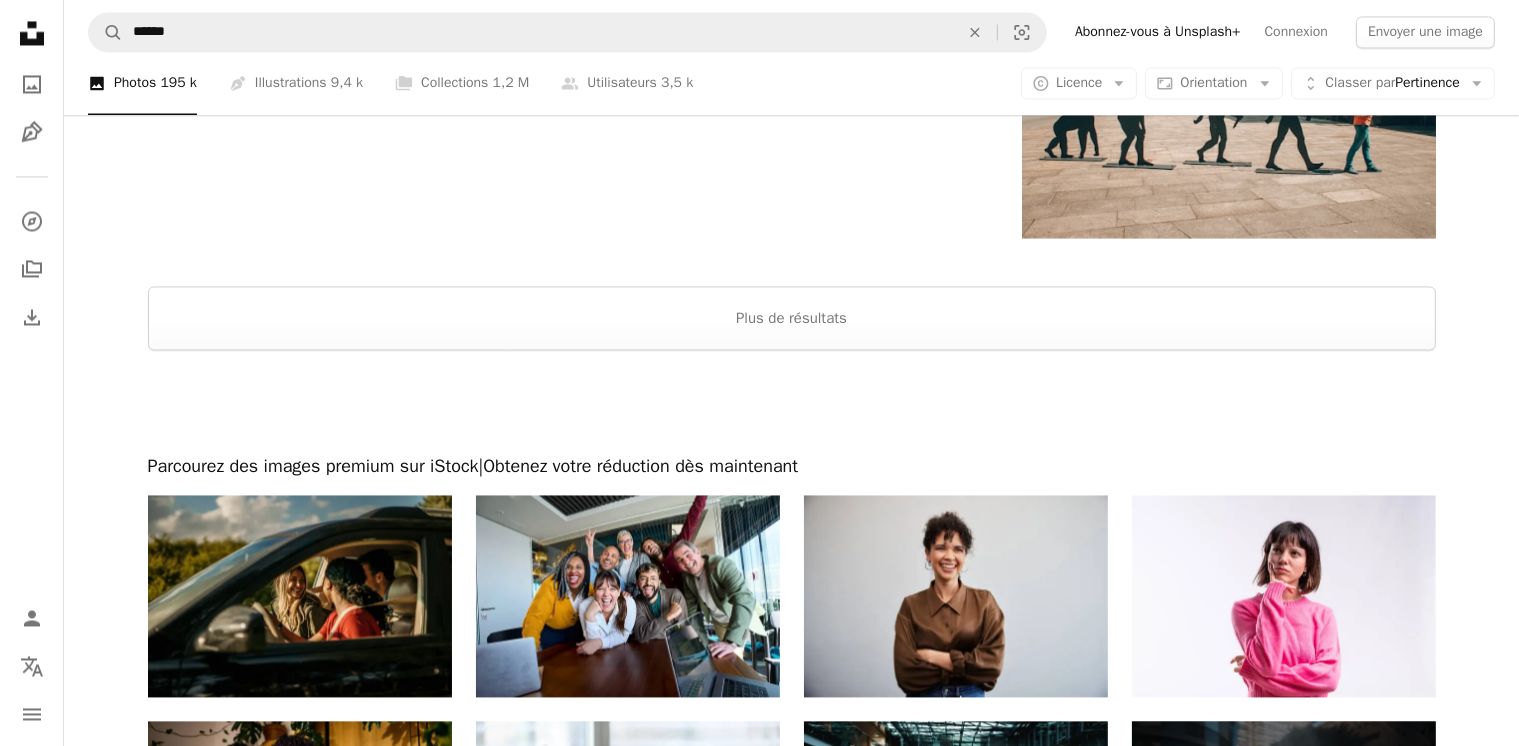 scroll, scrollTop: 4028, scrollLeft: 0, axis: vertical 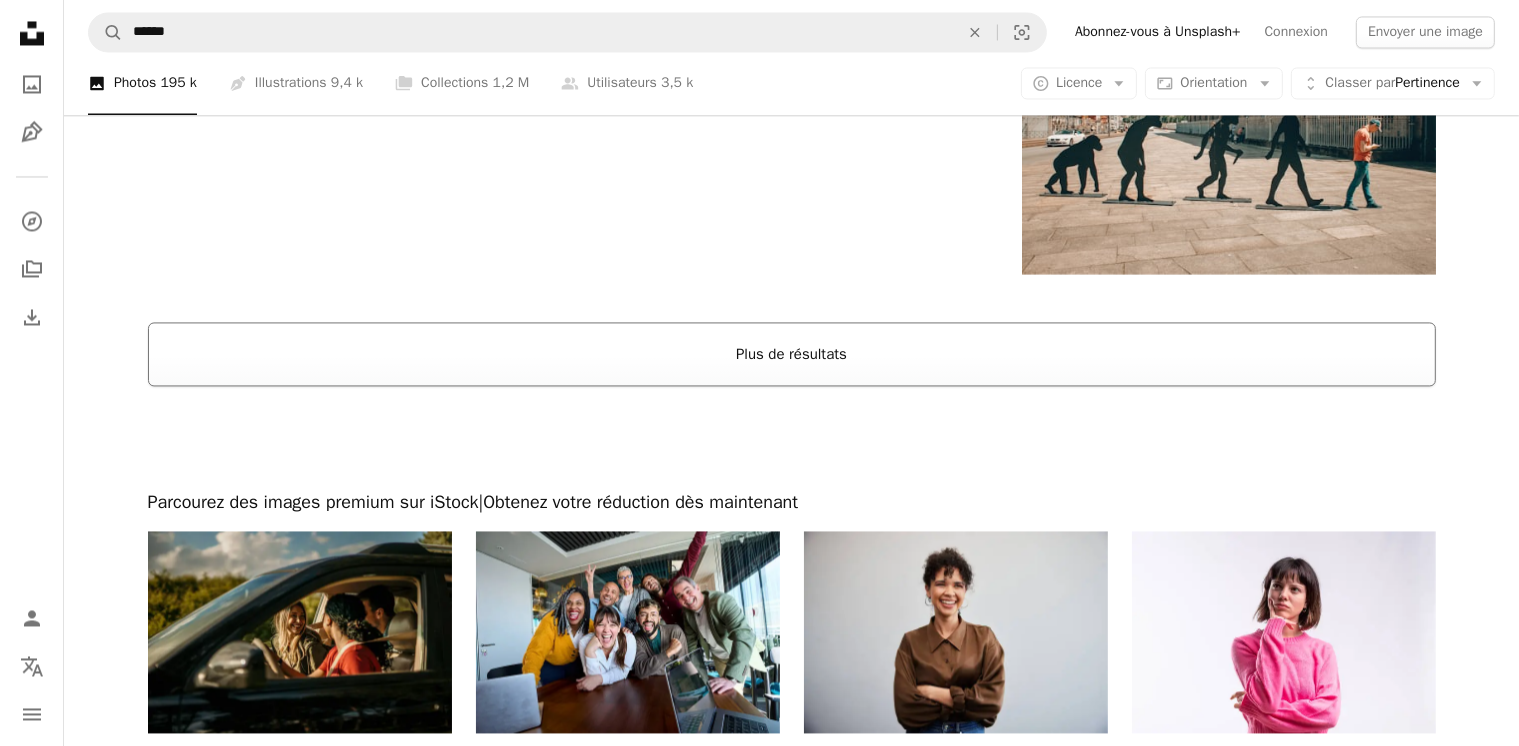 click on "Plus de résultats" at bounding box center (792, 354) 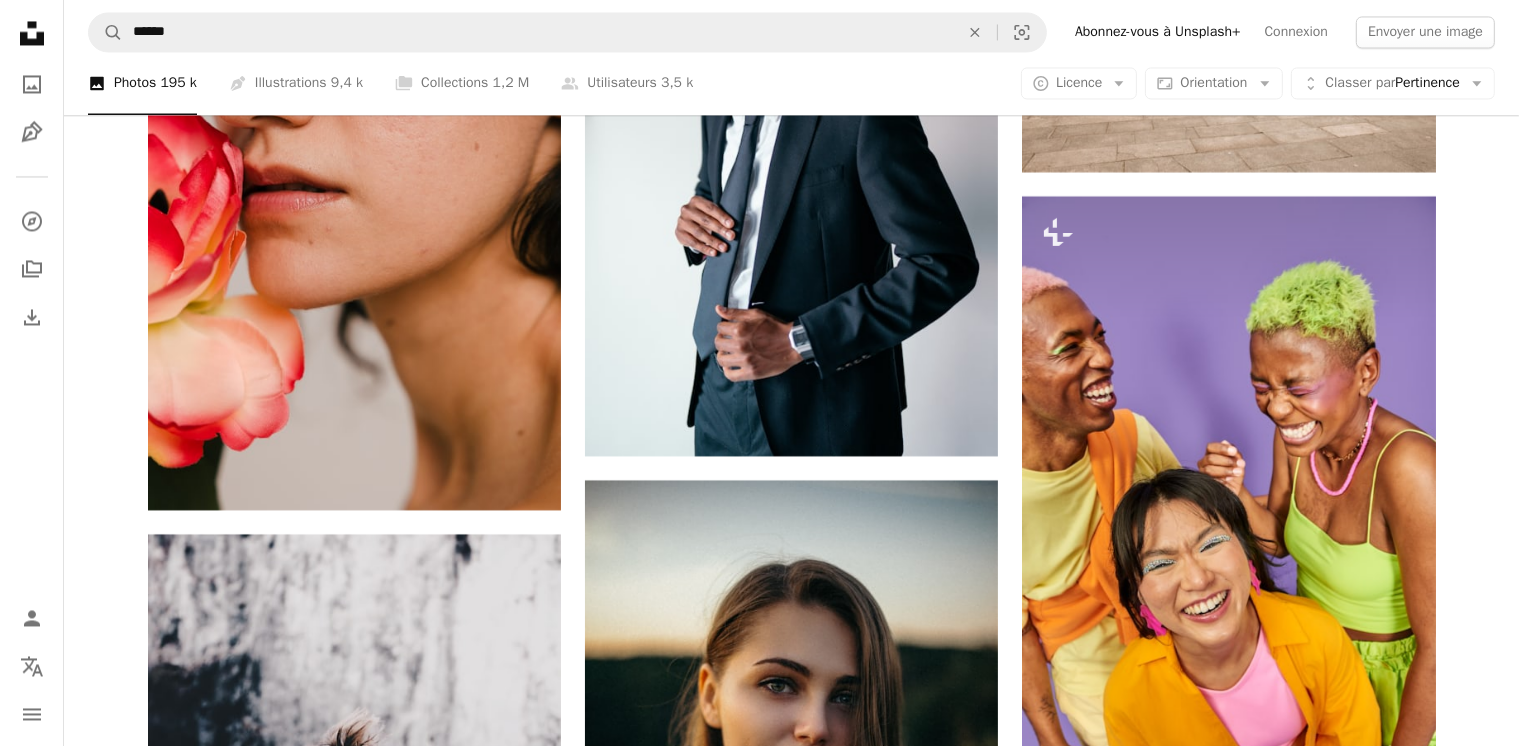 scroll, scrollTop: 4120, scrollLeft: 0, axis: vertical 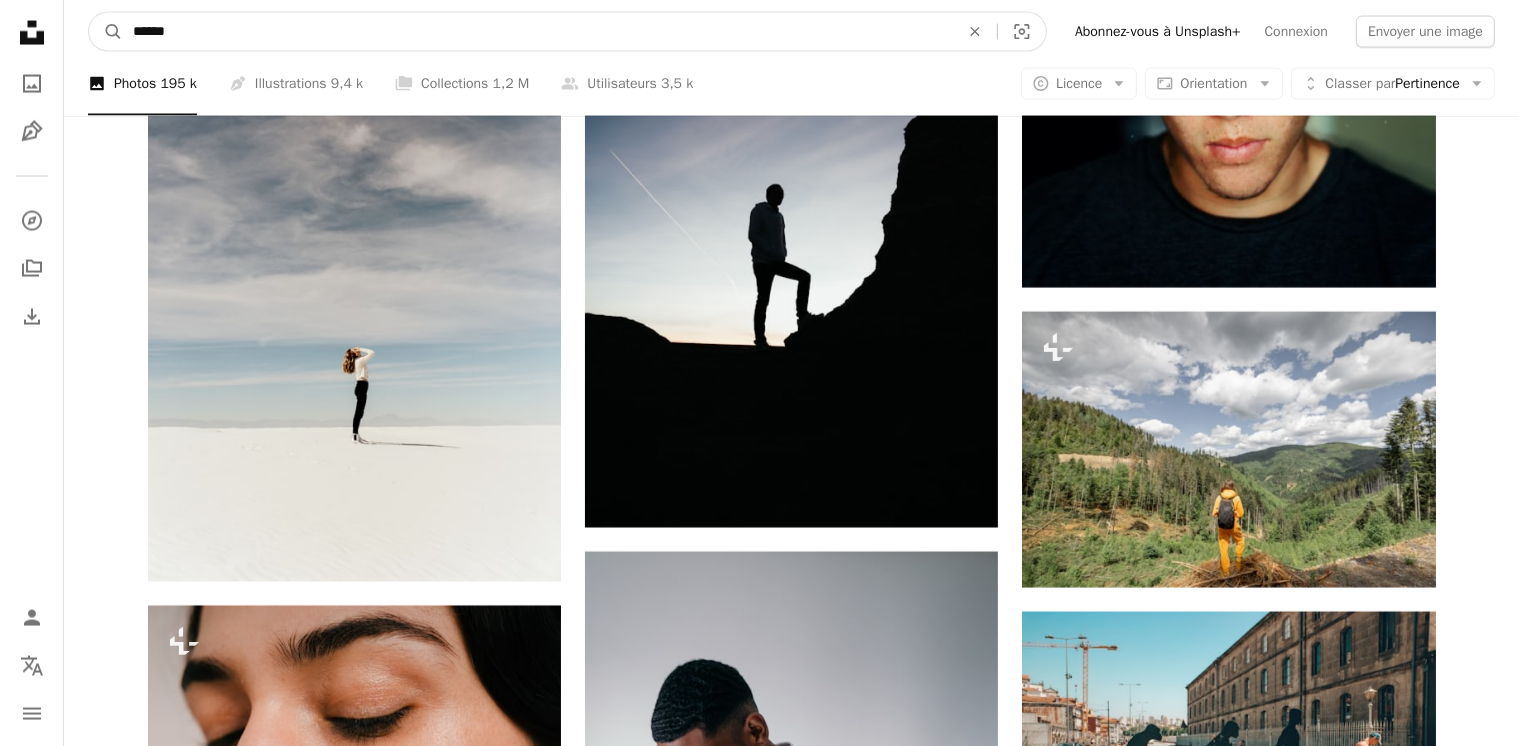 click on "******" at bounding box center (538, 32) 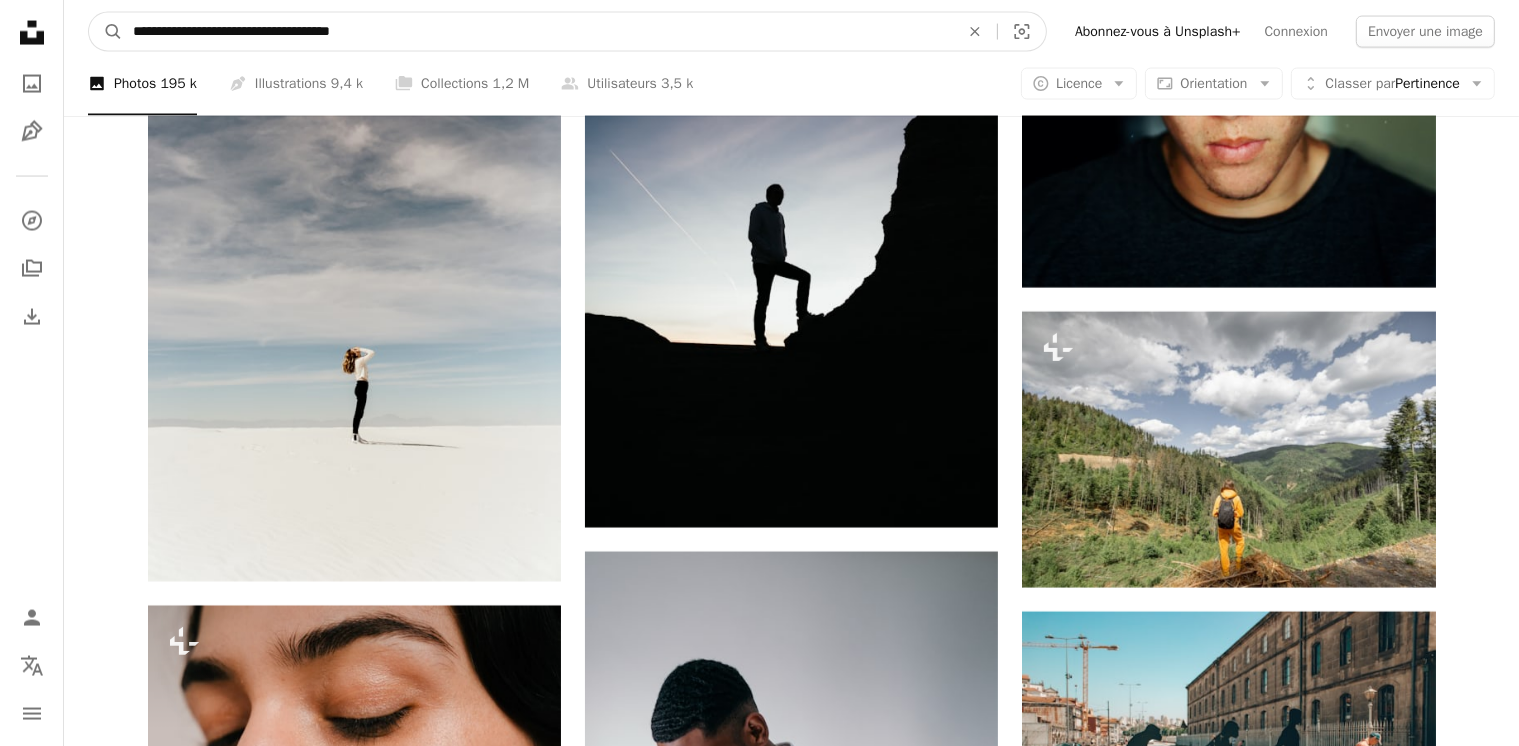 click on "**********" at bounding box center (538, 32) 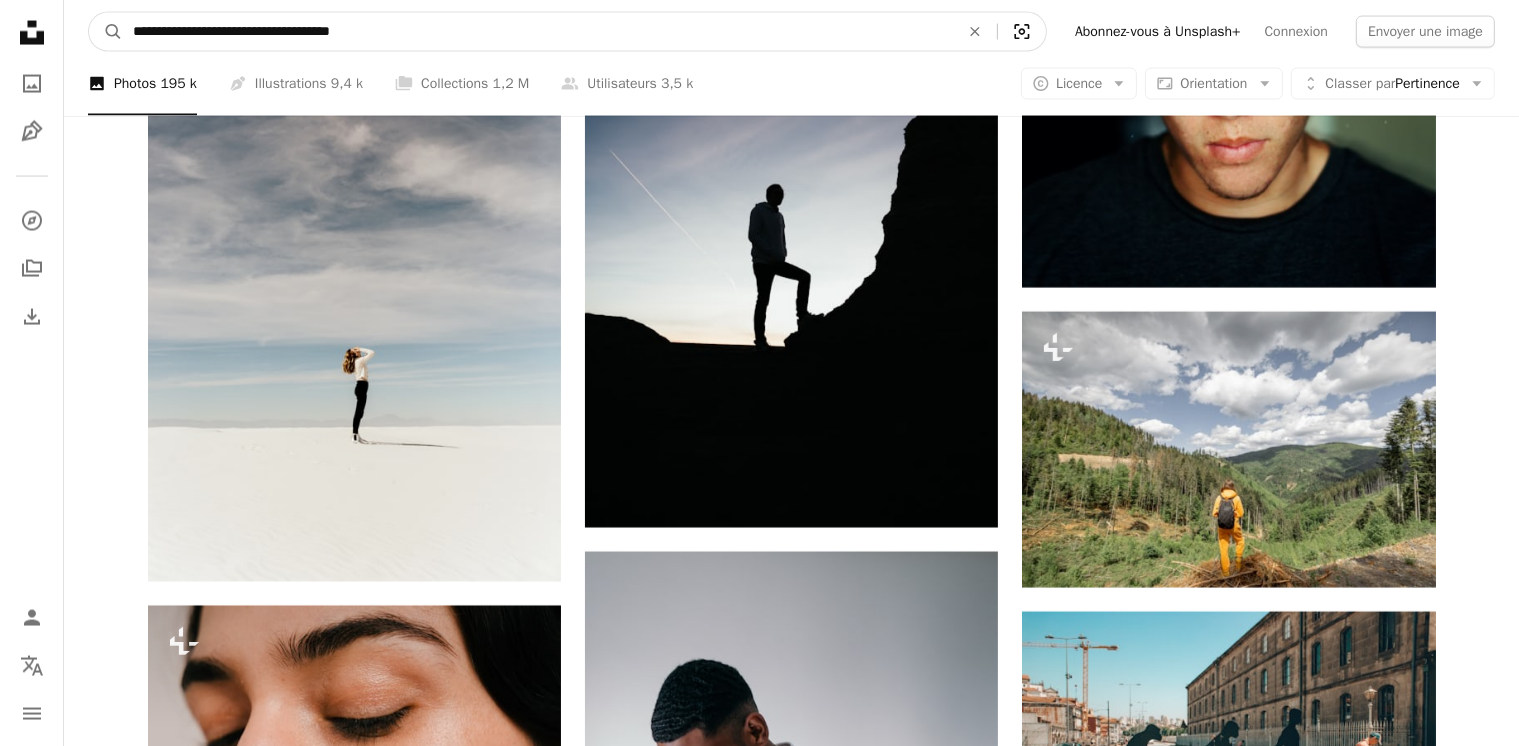 type on "**********" 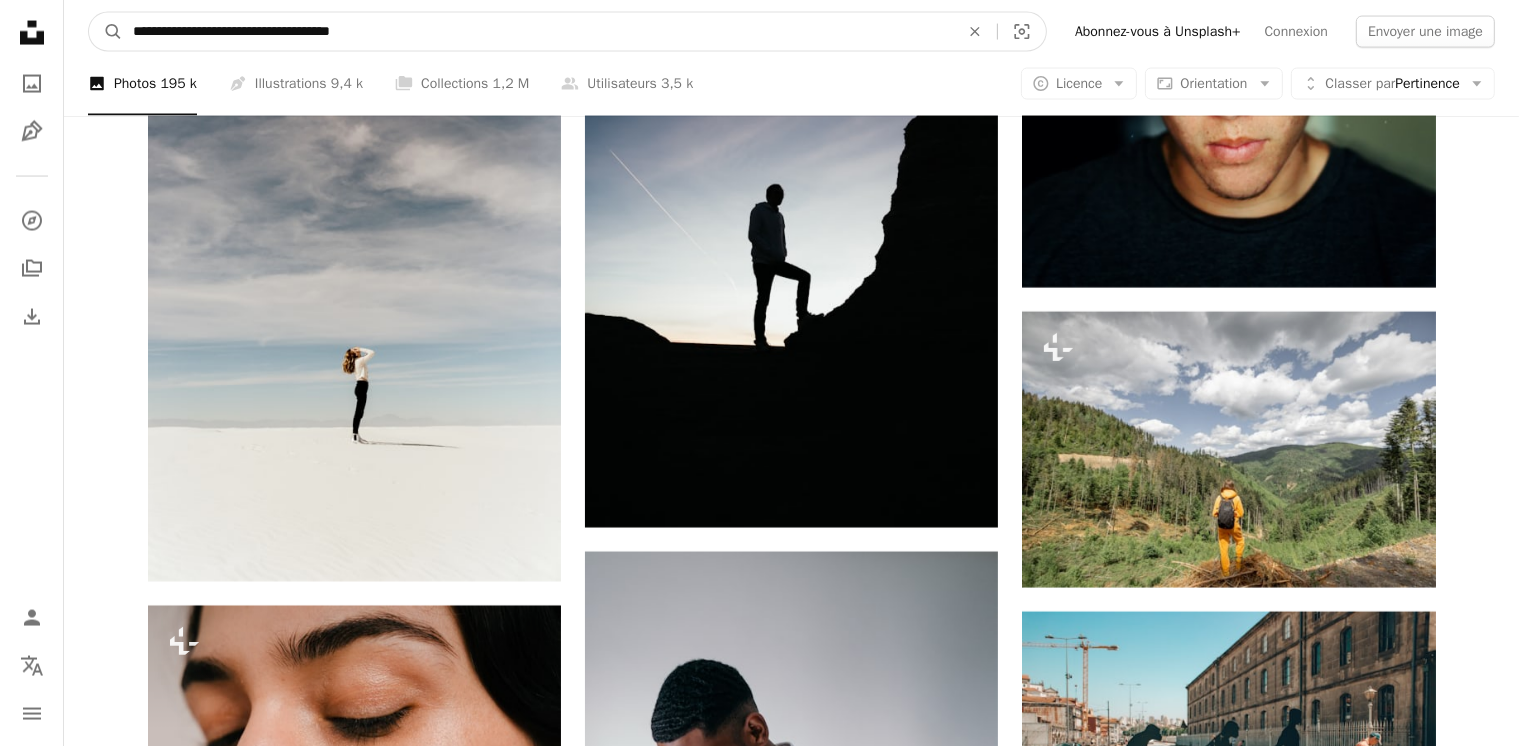 click on "**********" at bounding box center [538, 32] 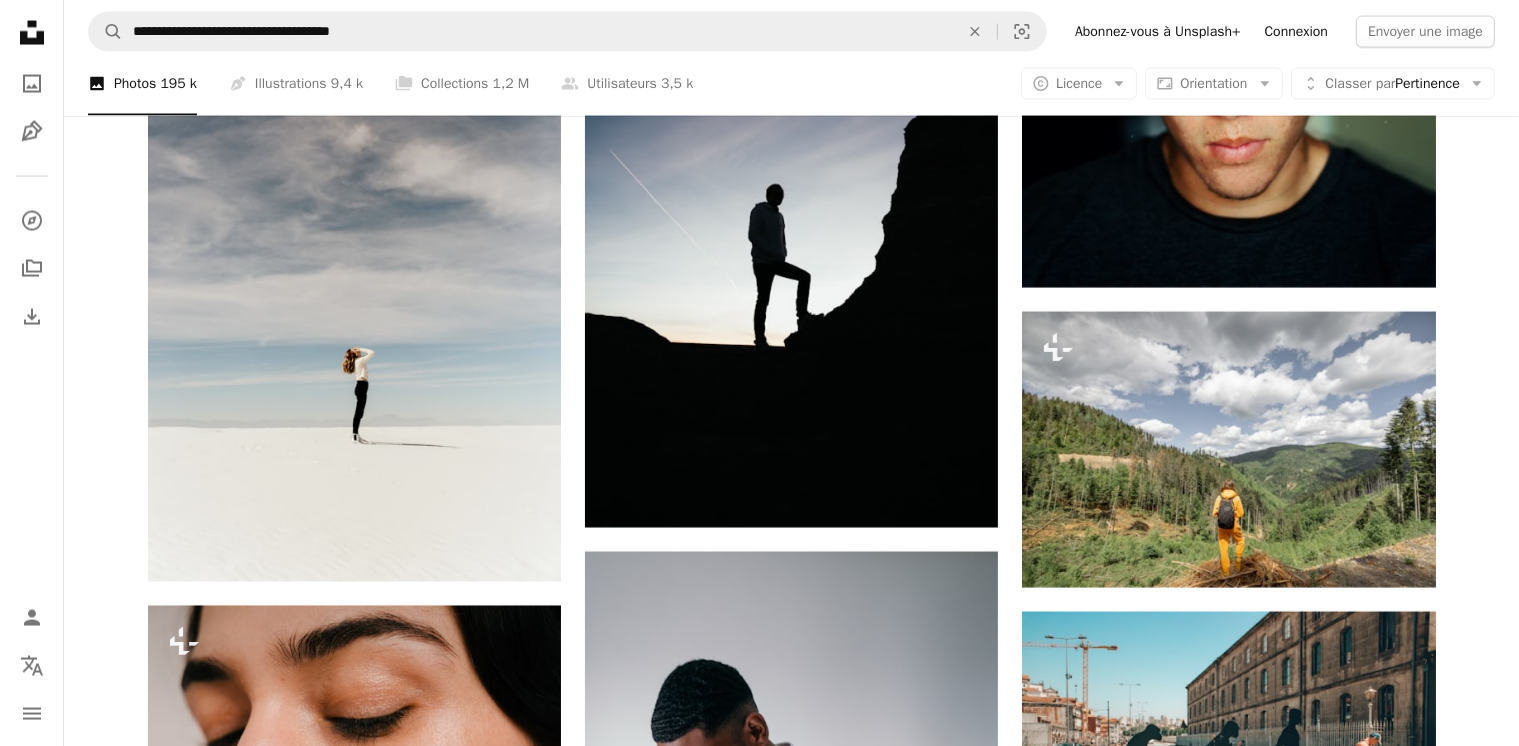 click on "Connexion" at bounding box center [1296, 32] 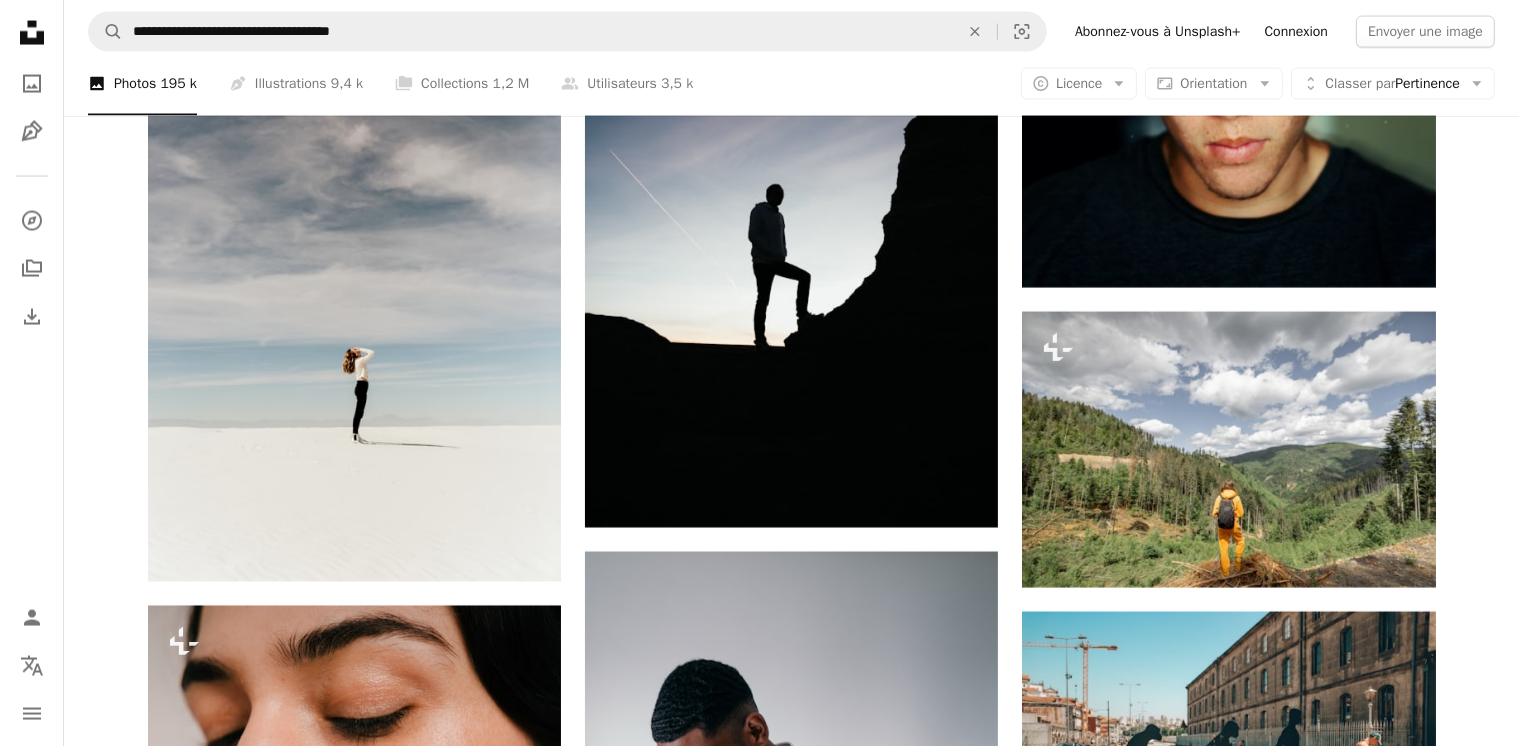 click on "Connexion" at bounding box center (1296, 32) 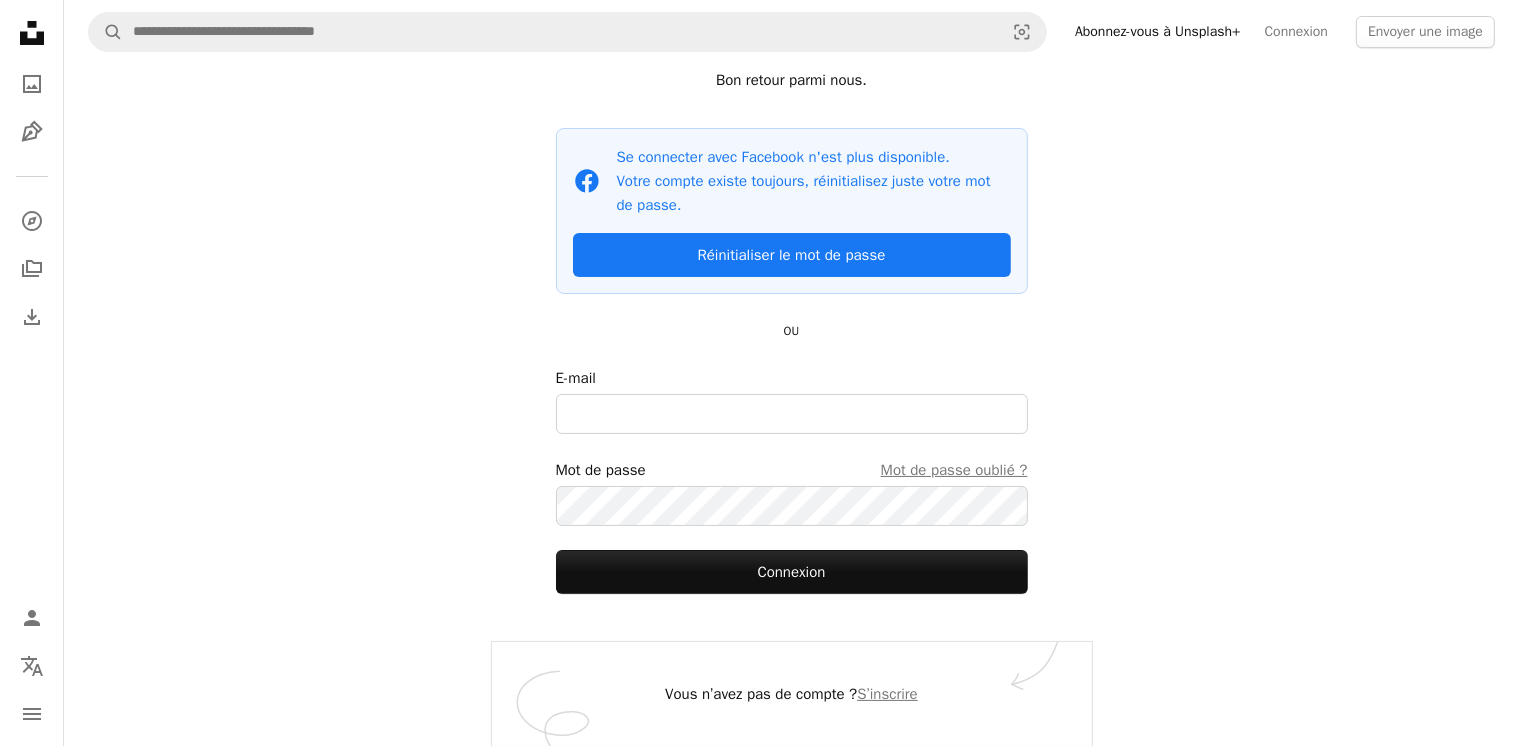 scroll, scrollTop: 0, scrollLeft: 0, axis: both 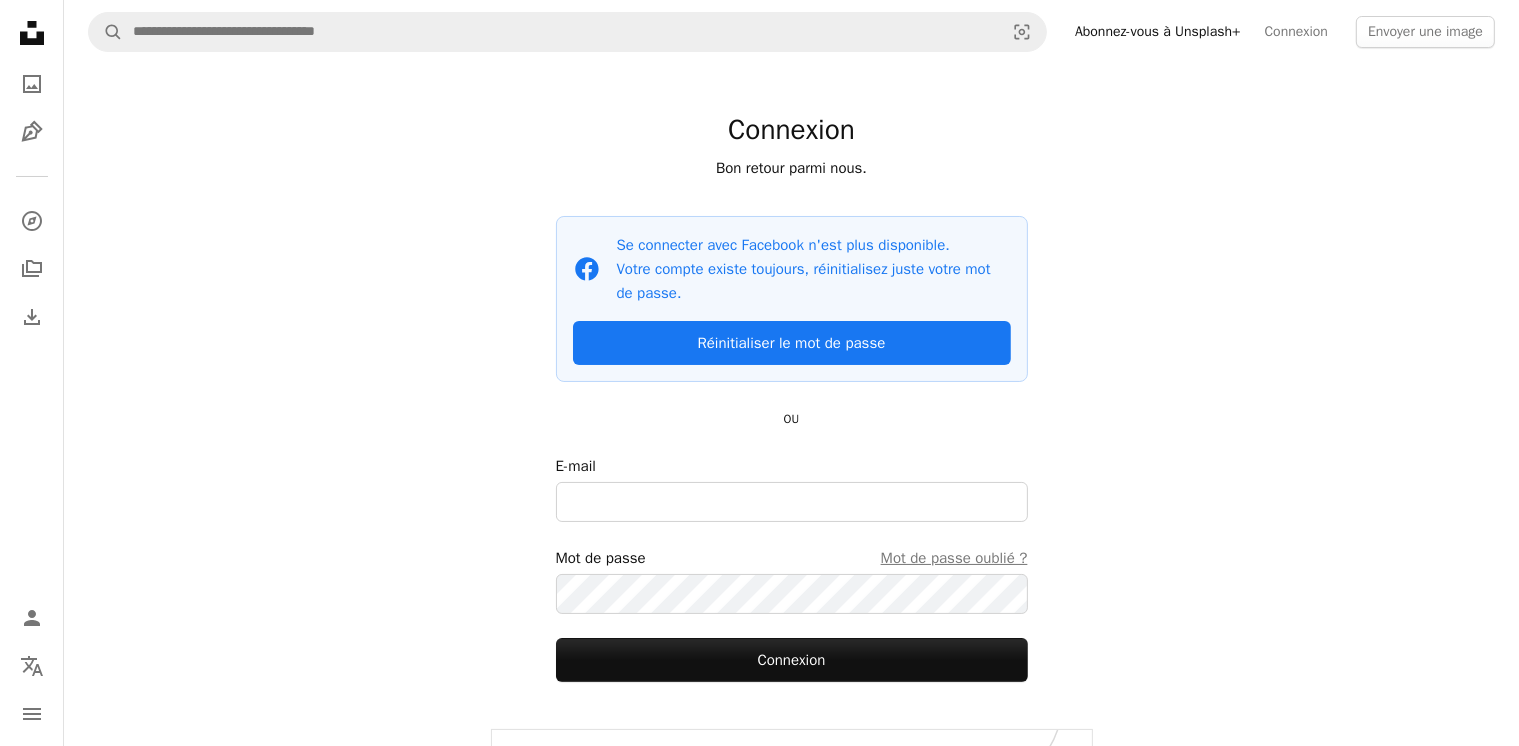 type on "******" 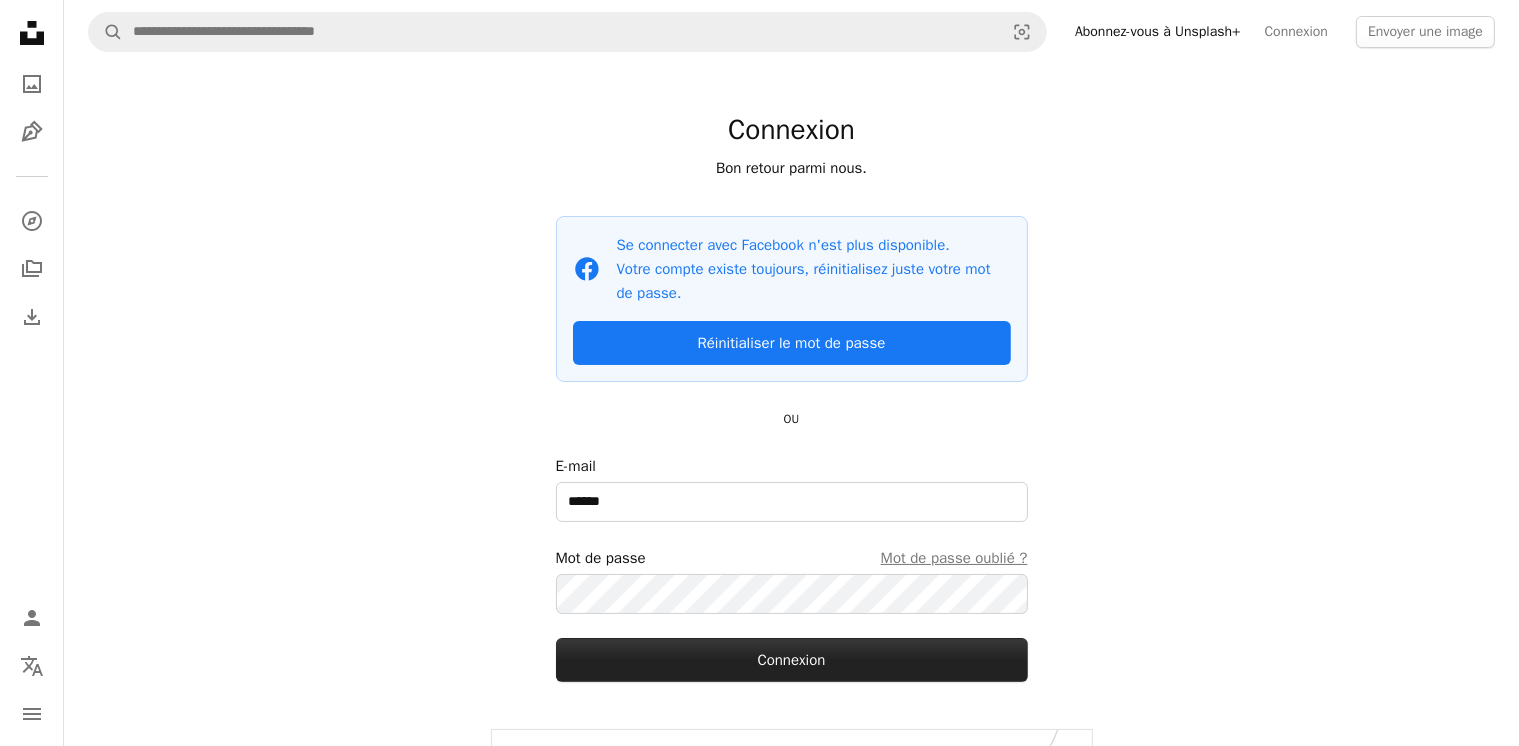 click on "Connexion" at bounding box center (792, 660) 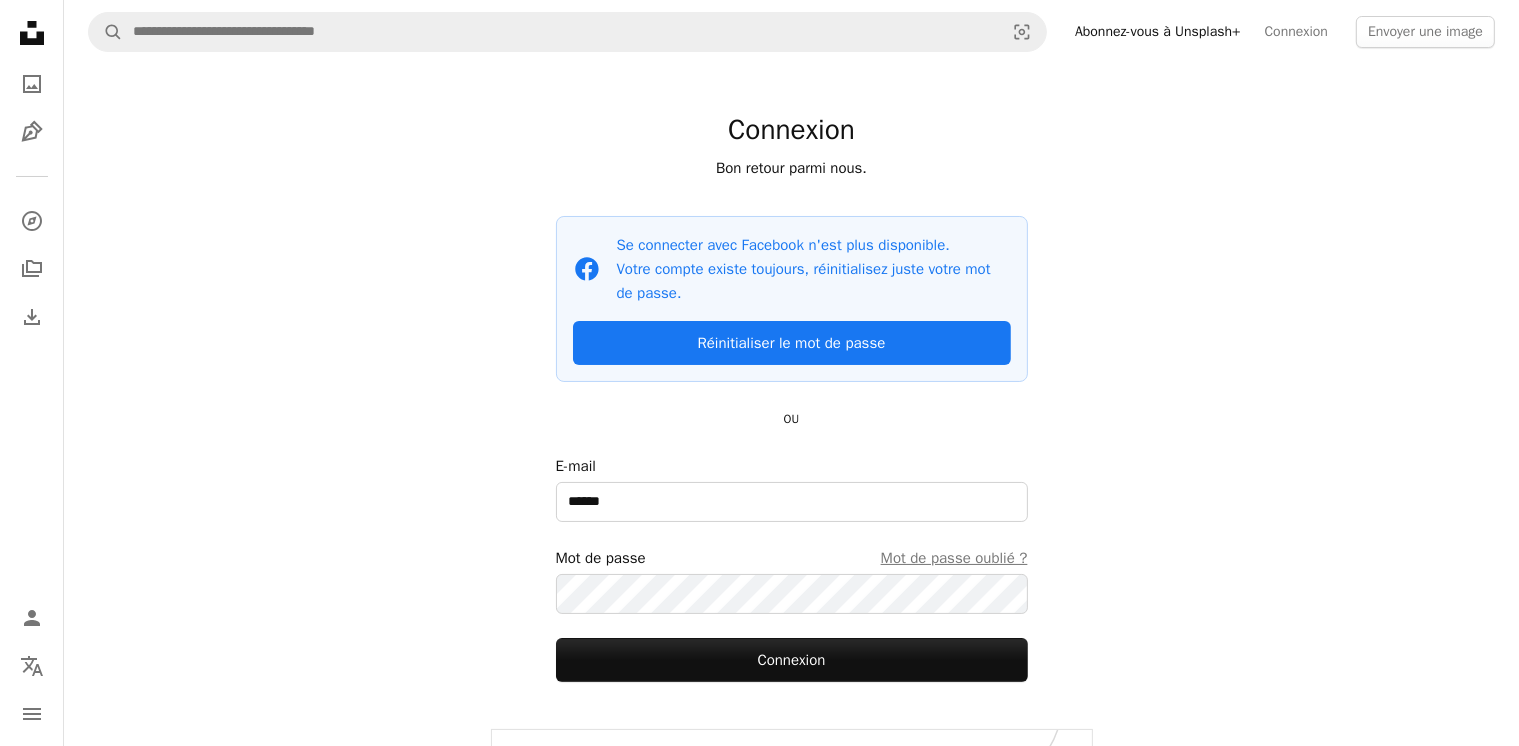 click on "A magnifying glass Visual search Abonnez-vous à Unsplash+ Connexion Envoyer une image Connexion Bon retour parmi nous. Facebook icon Se connecter avec Facebook n'est plus disponible. Votre compte existe toujours, réinitialisez juste votre mot de passe. Réinitialiser le mot de passe OU E-mail ****** Mot de passe Mot de passe oublié ? Connexion Vous n’avez pas de compte ?  S’inscrire" at bounding box center [791, 417] 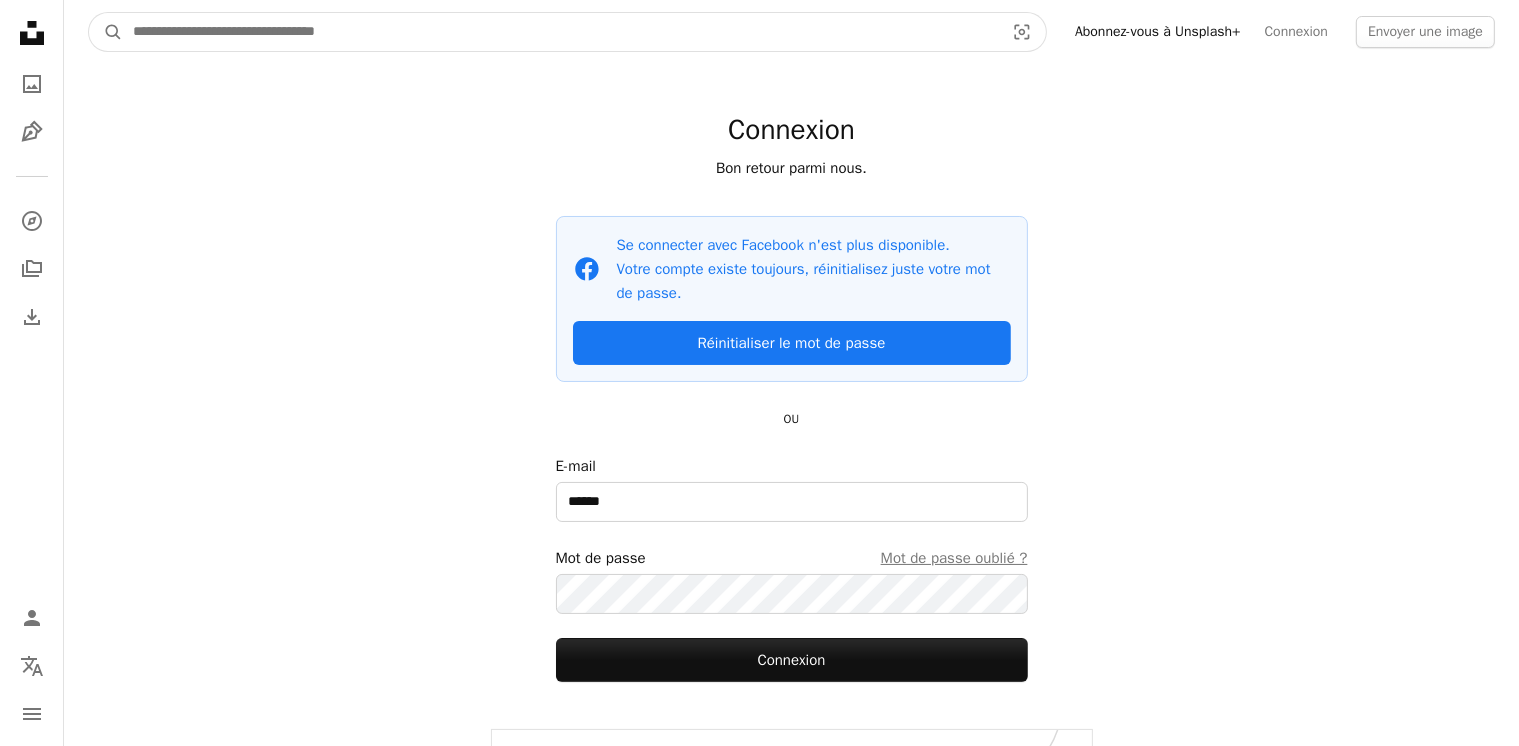 click at bounding box center [560, 32] 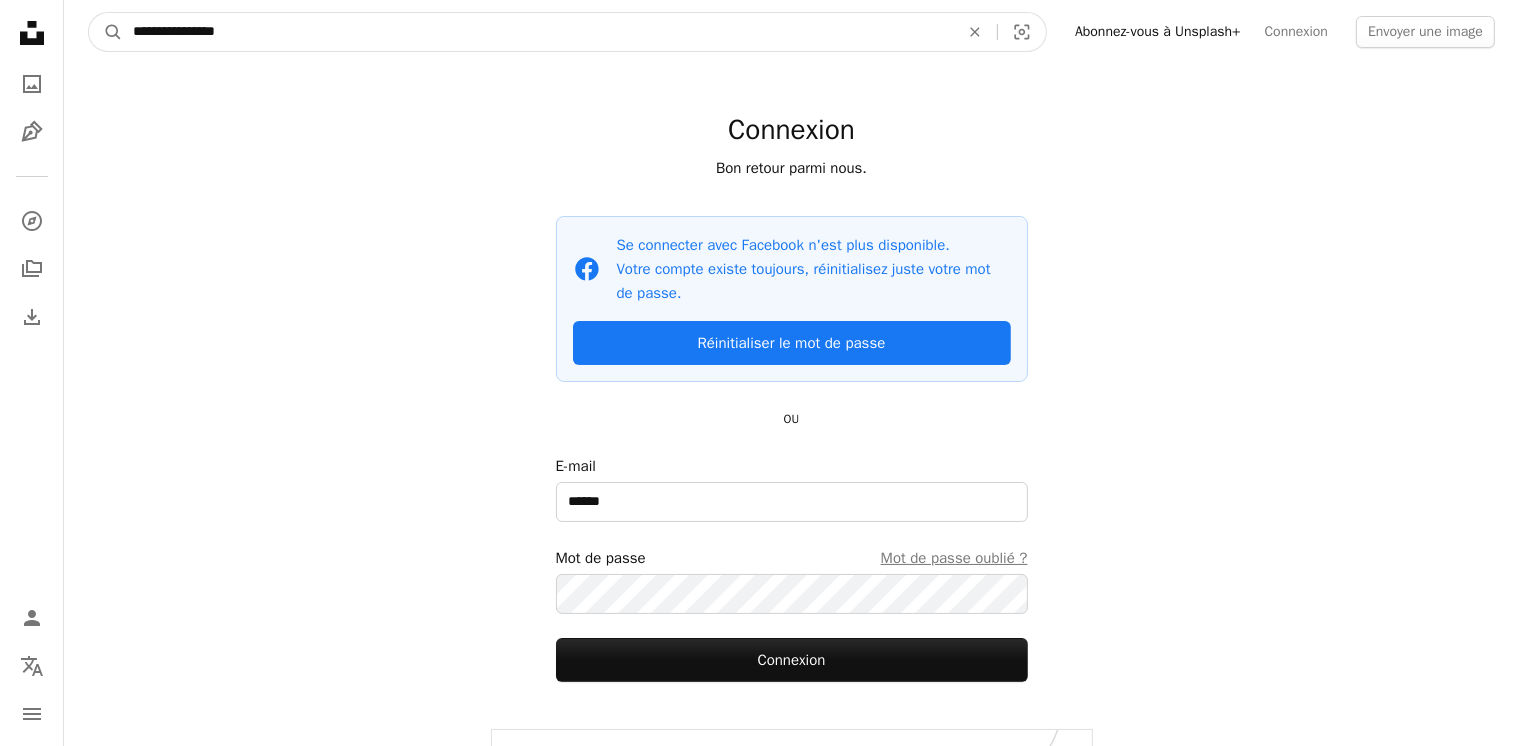click on "**********" at bounding box center [538, 32] 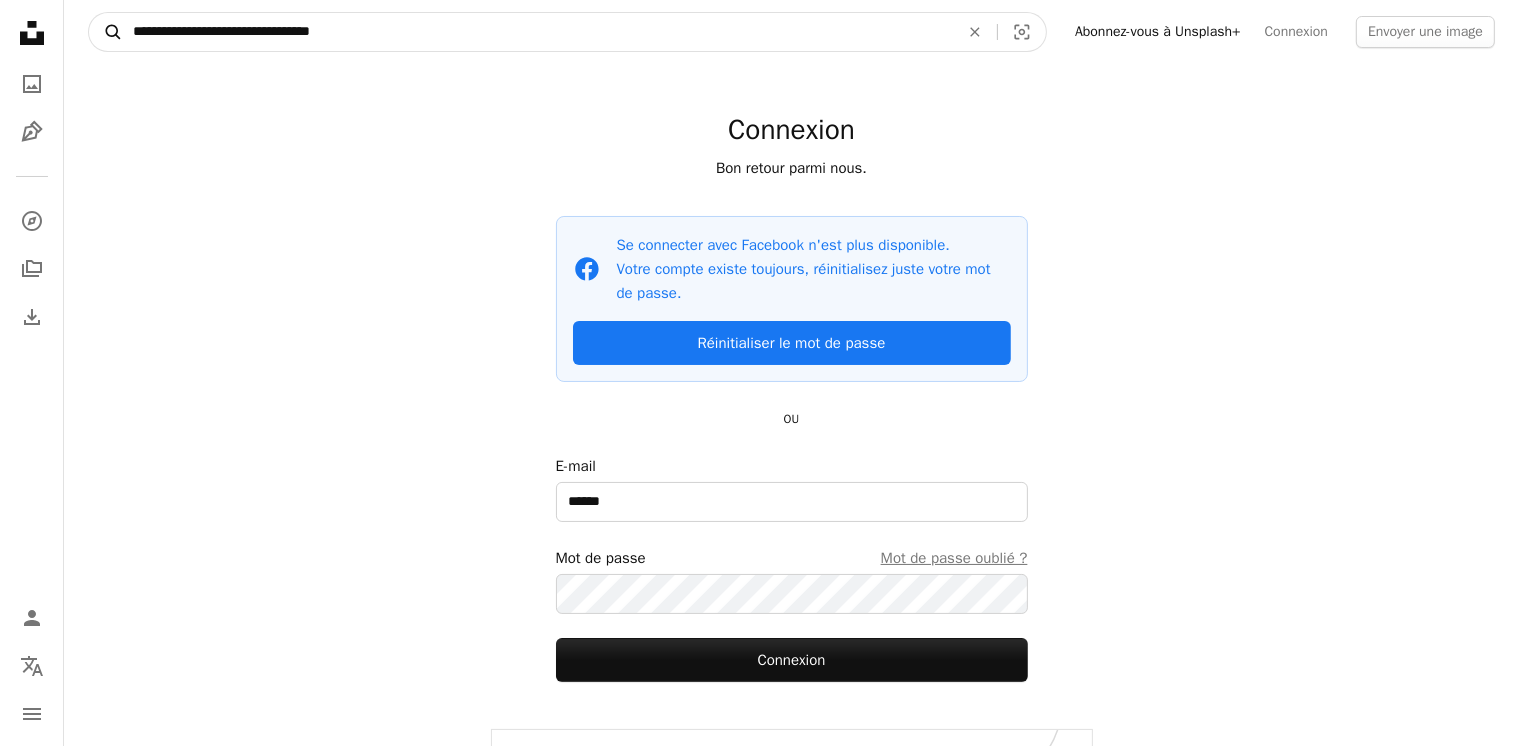 type on "**********" 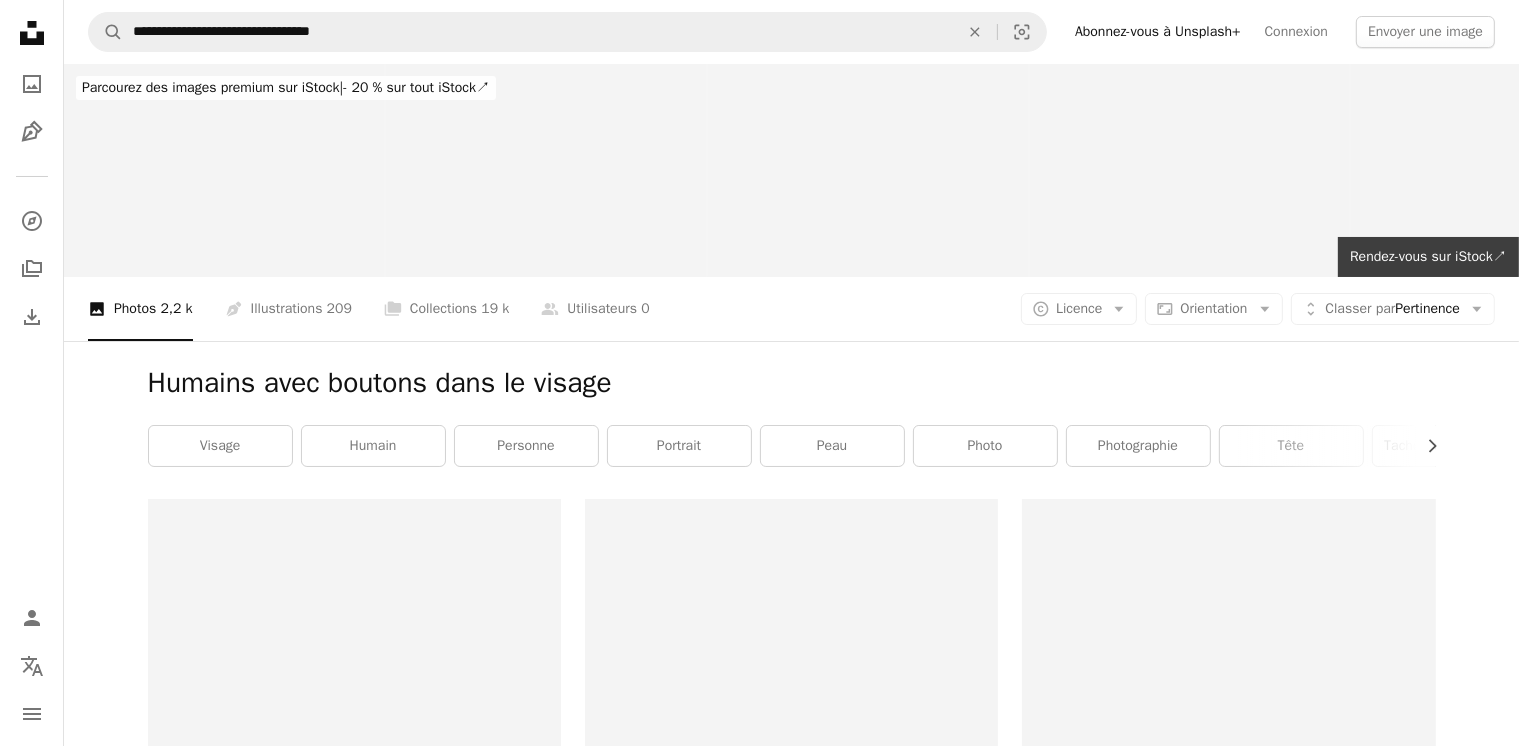 click at bounding box center [1512, 170] 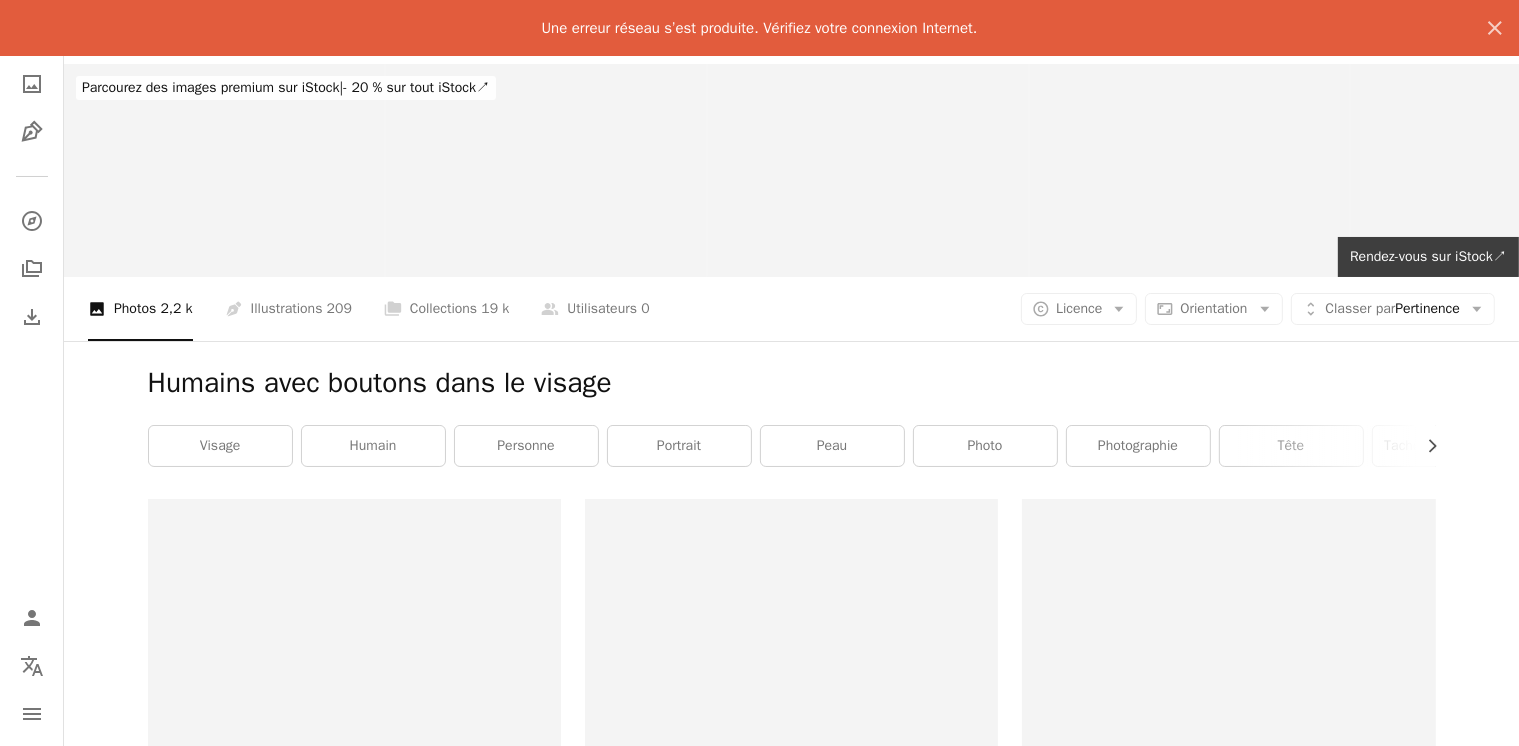 drag, startPoint x: 1512, startPoint y: 170, endPoint x: 1524, endPoint y: 181, distance: 16.27882 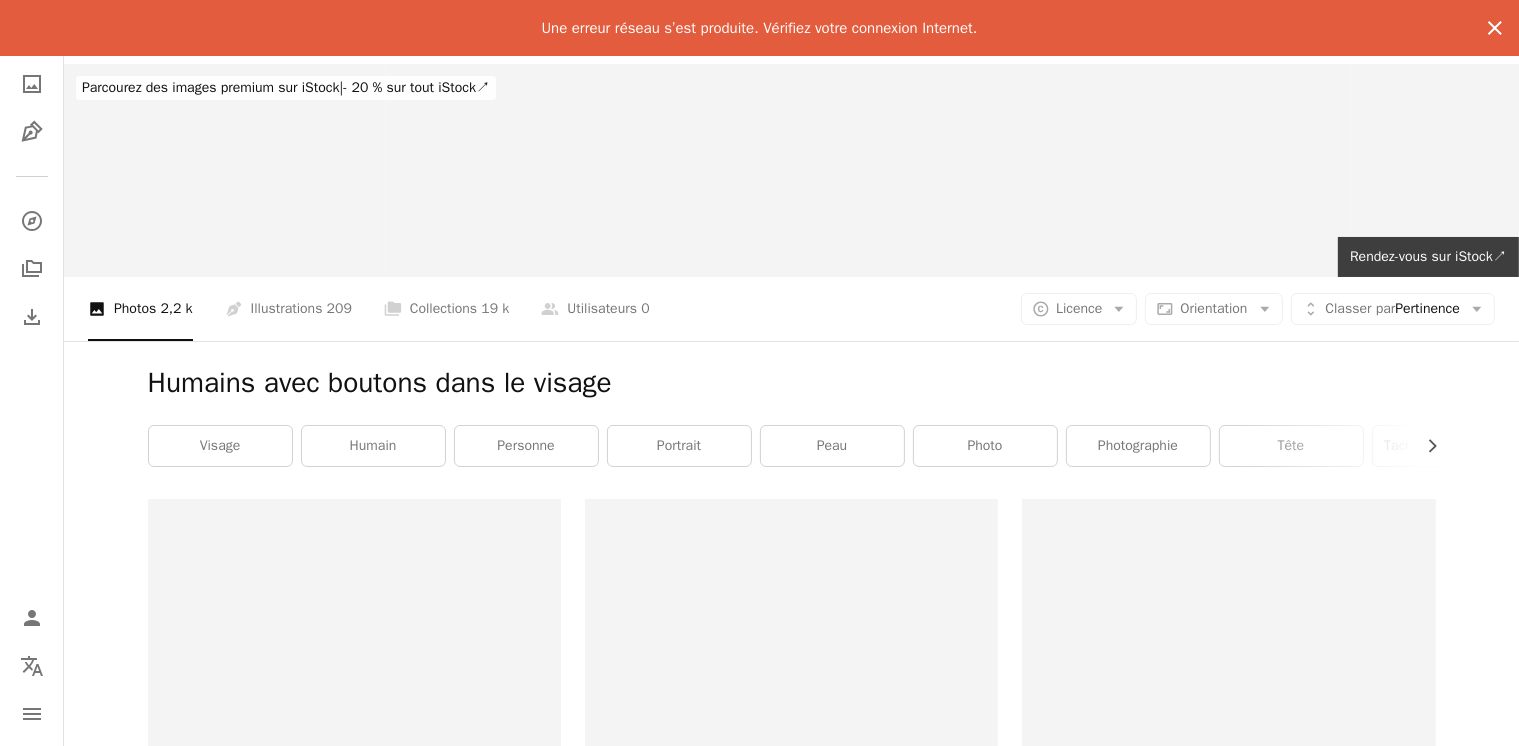 click on "An X shape" 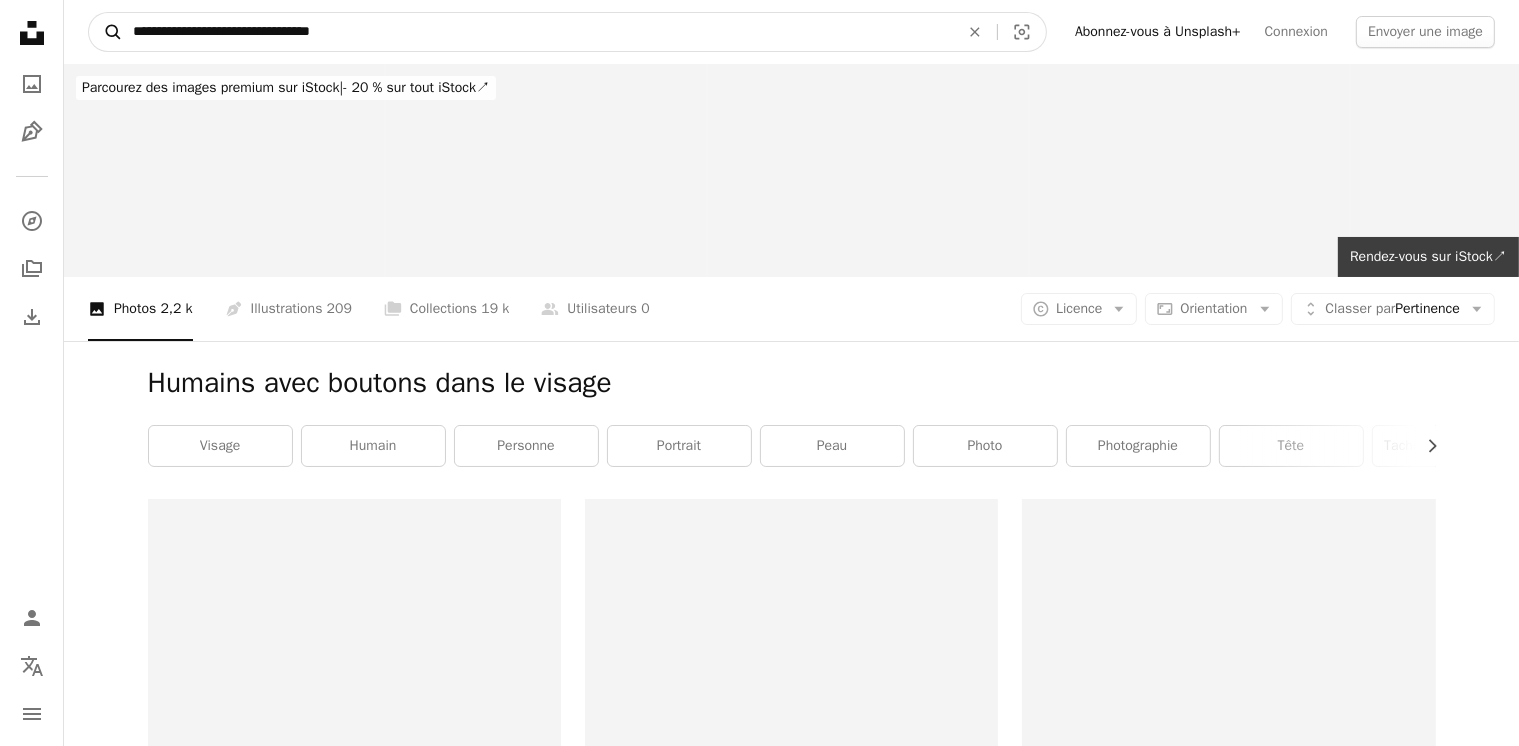 click on "A magnifying glass" 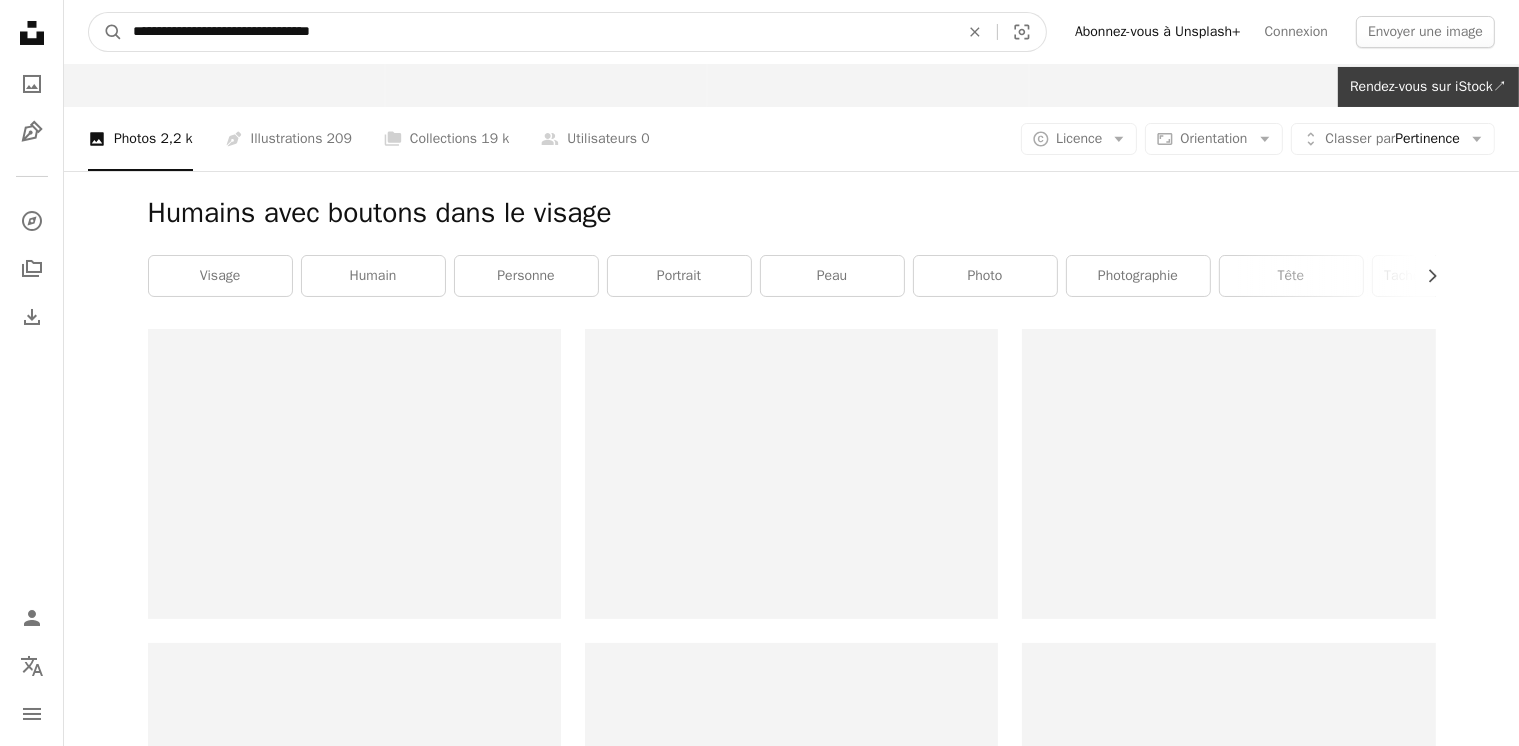 scroll, scrollTop: 160, scrollLeft: 0, axis: vertical 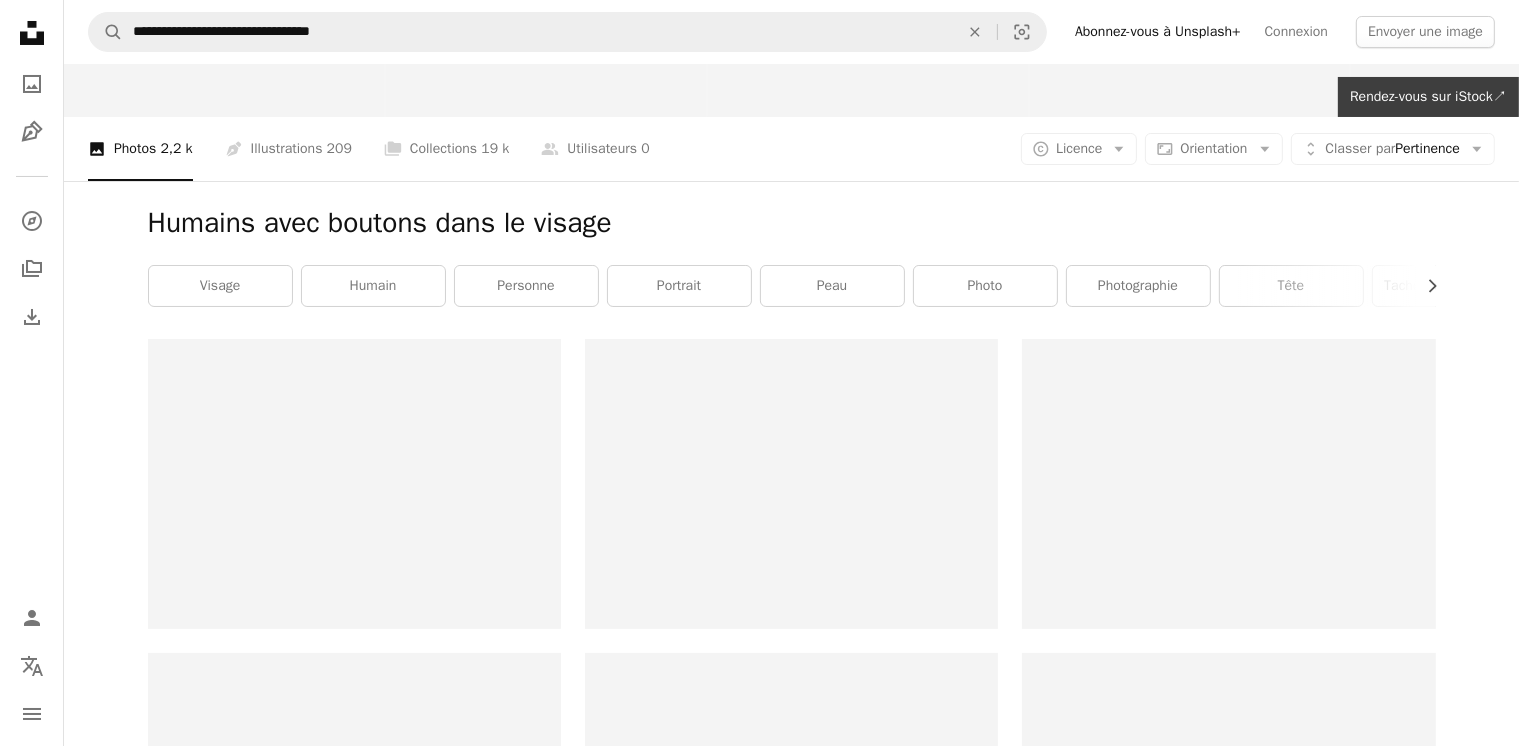 click at bounding box center [354, 483] 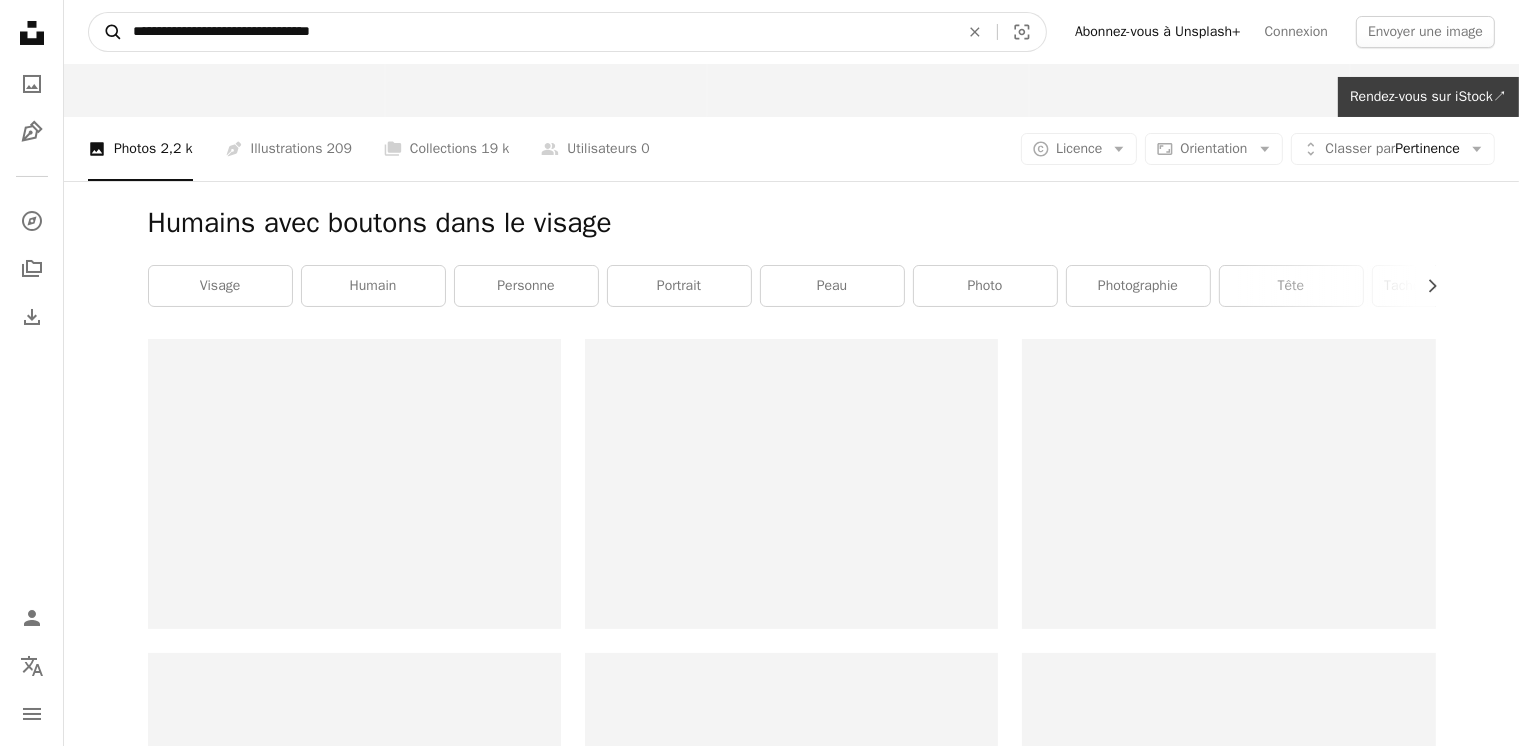 click on "A magnifying glass" 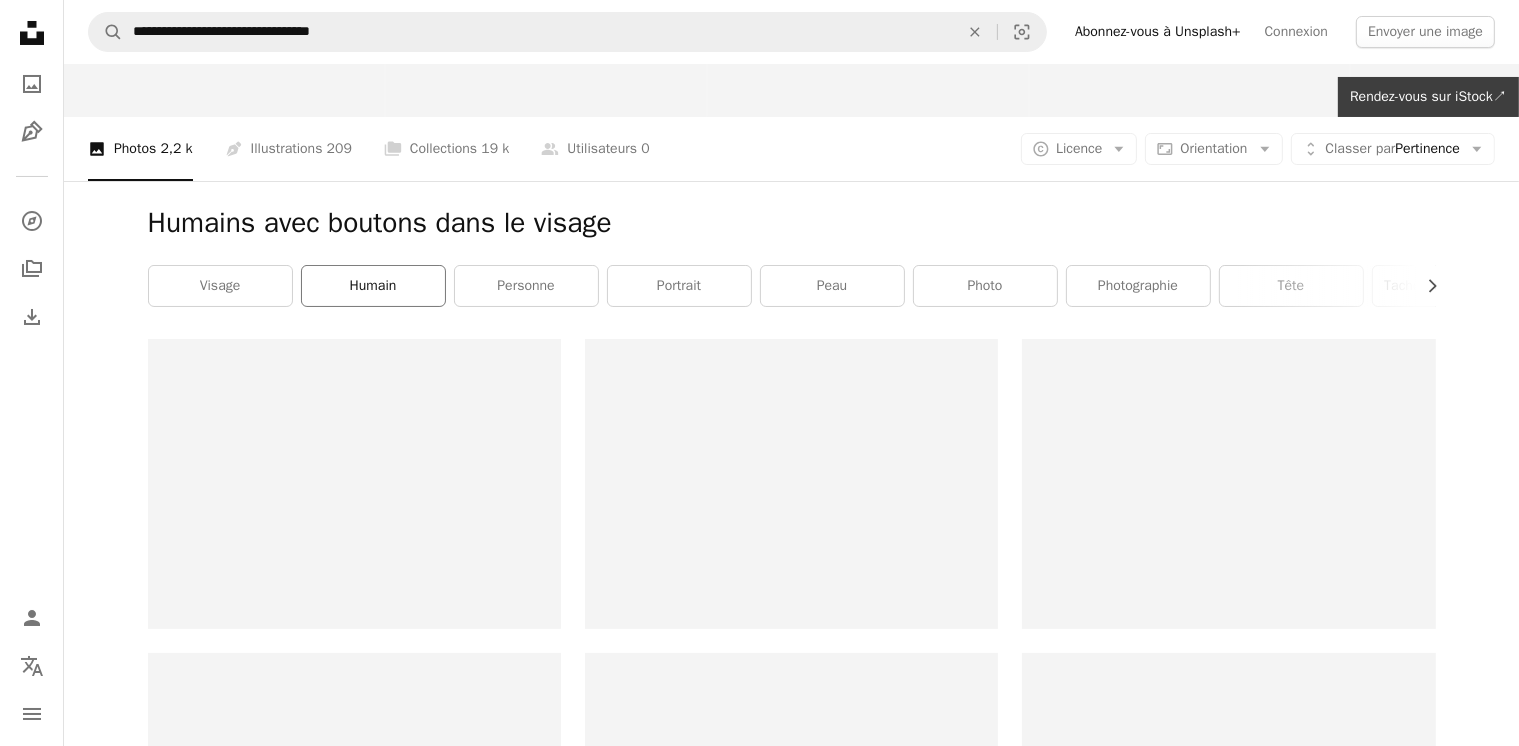 click on "humain" at bounding box center [373, 286] 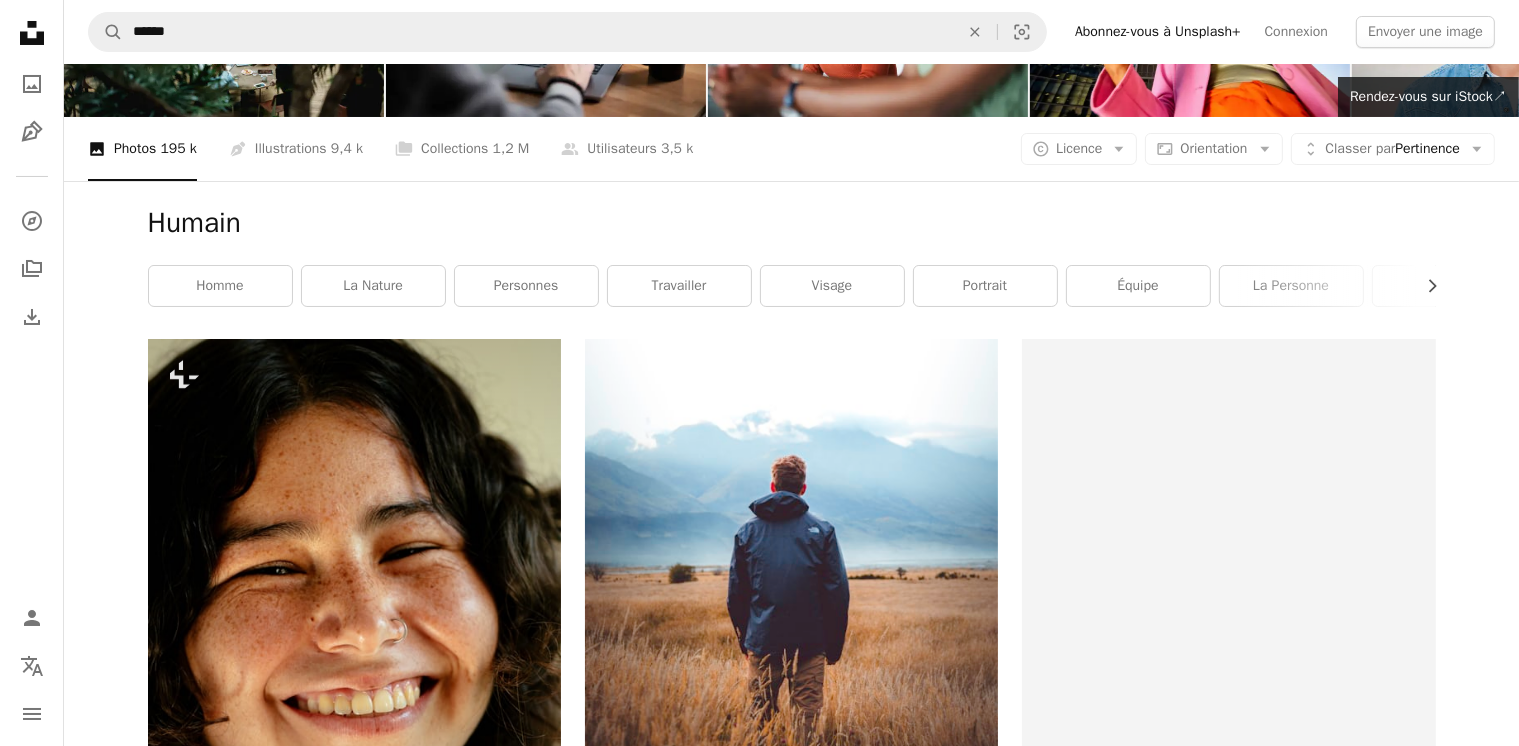 scroll, scrollTop: 0, scrollLeft: 0, axis: both 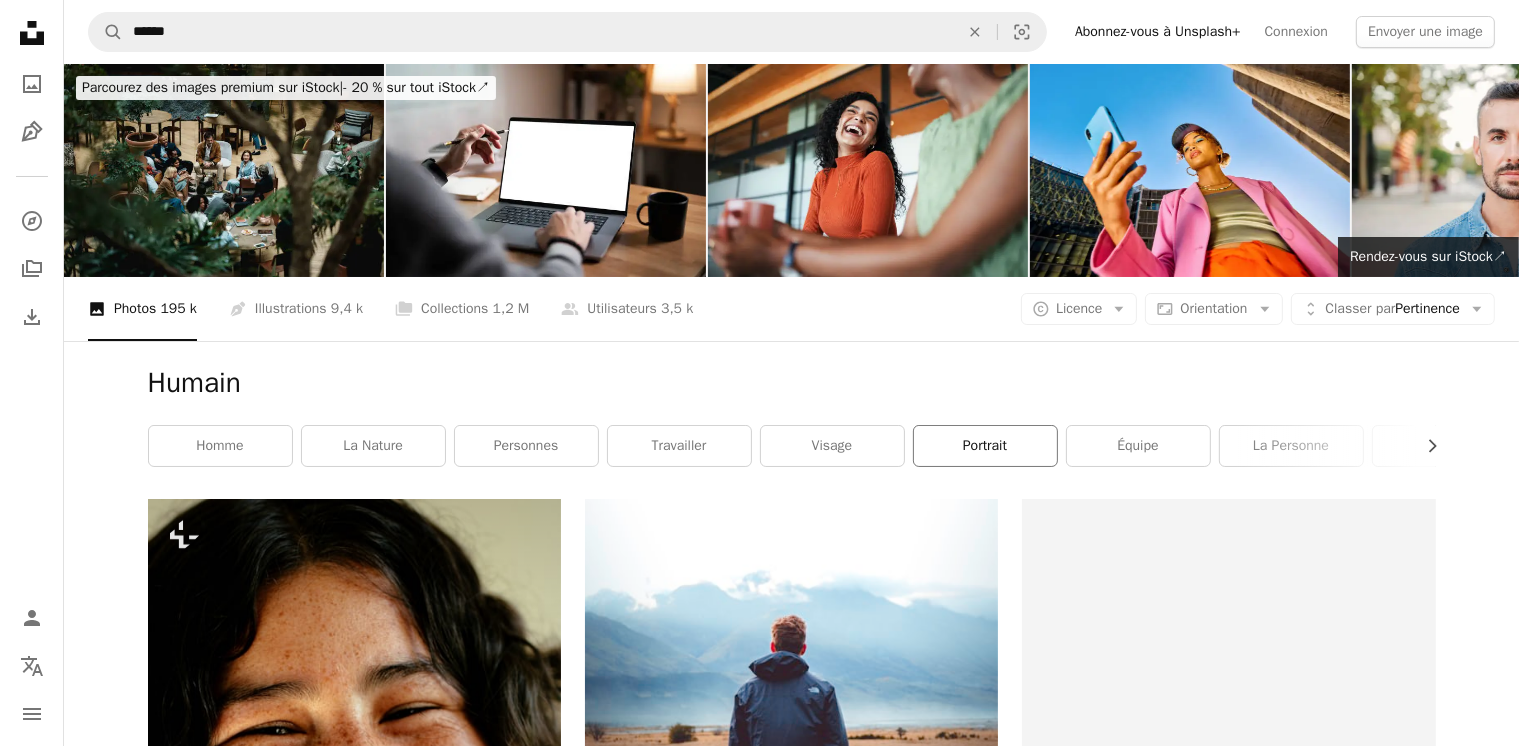 click on "portrait" at bounding box center (985, 446) 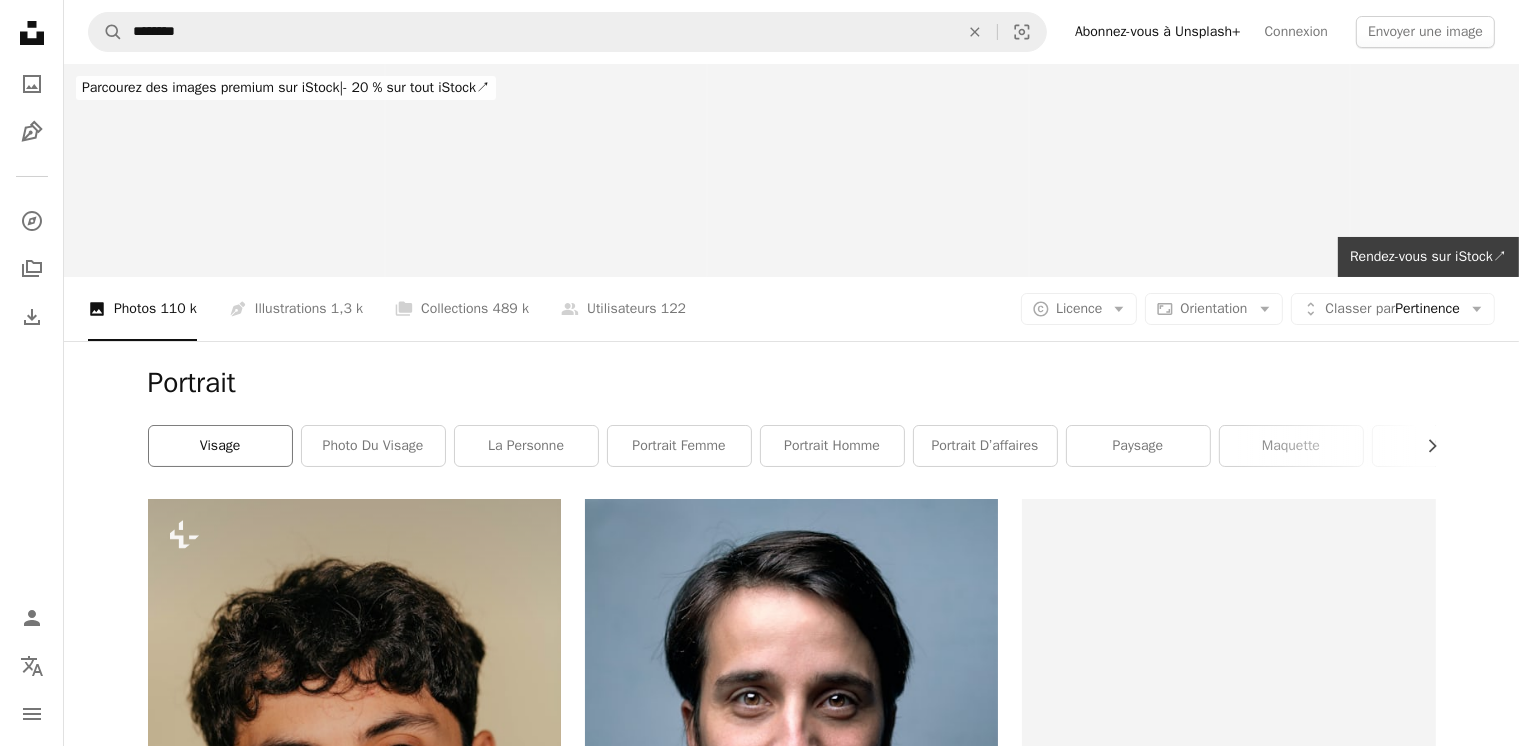 click on "Visage" at bounding box center [220, 446] 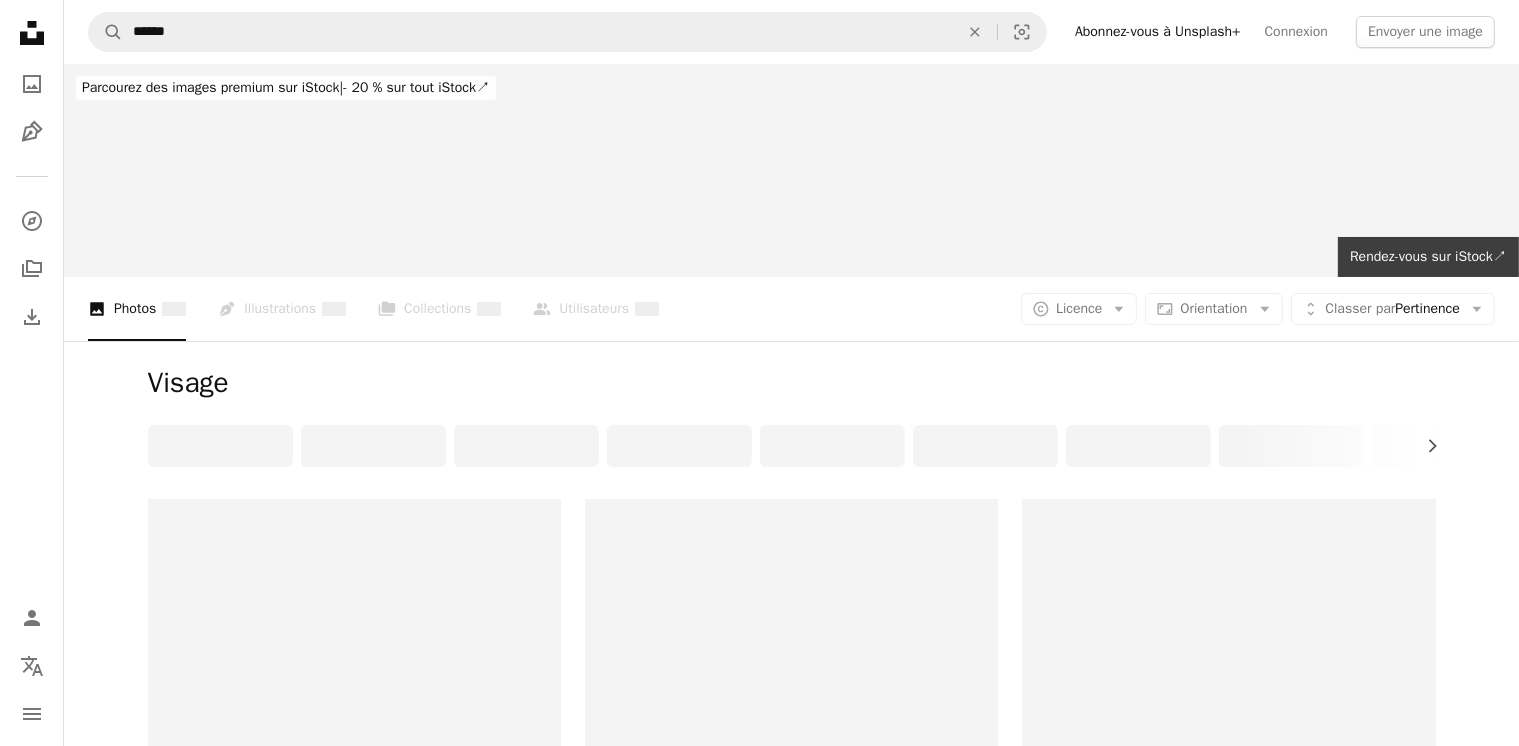 click at bounding box center (792, 446) 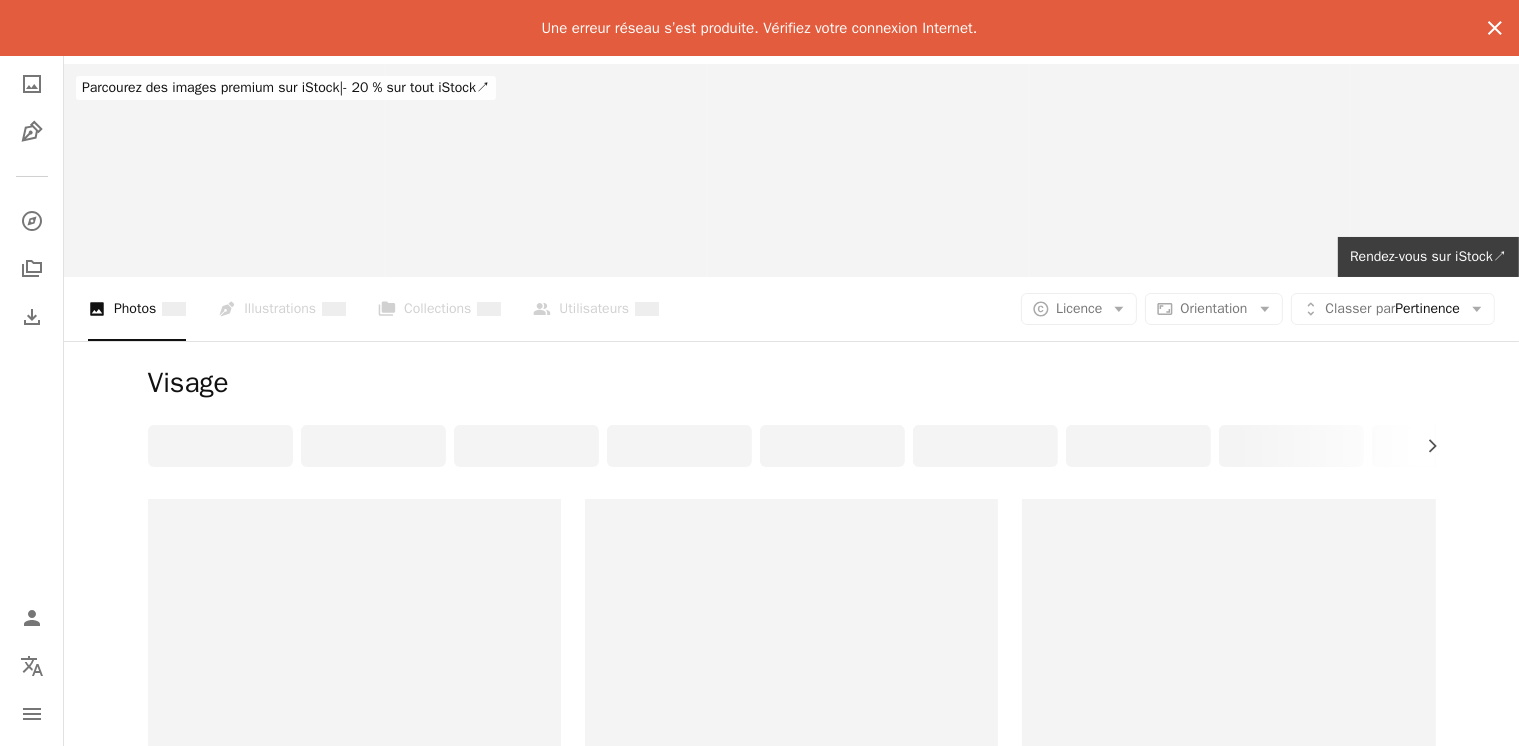 click 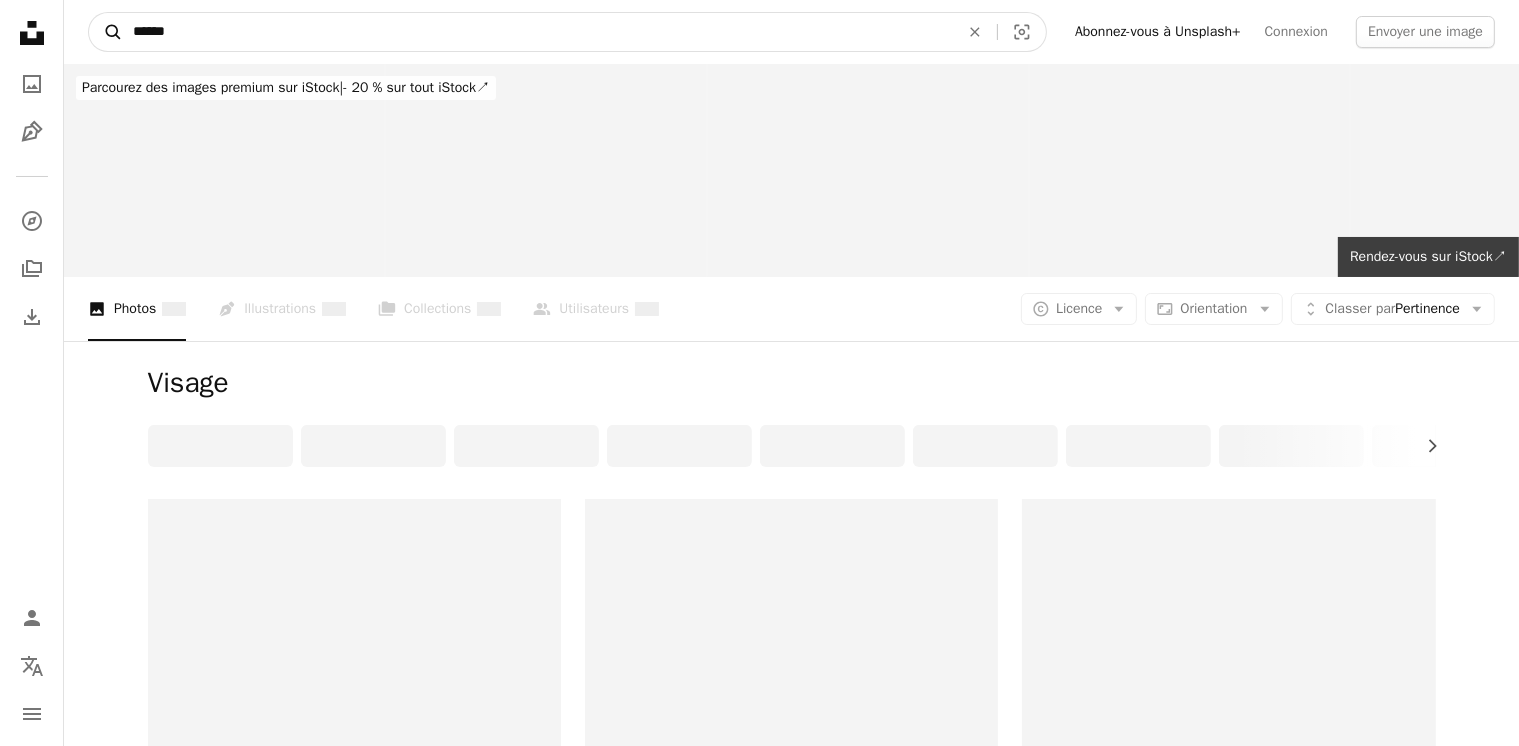 click on "A magnifying glass" 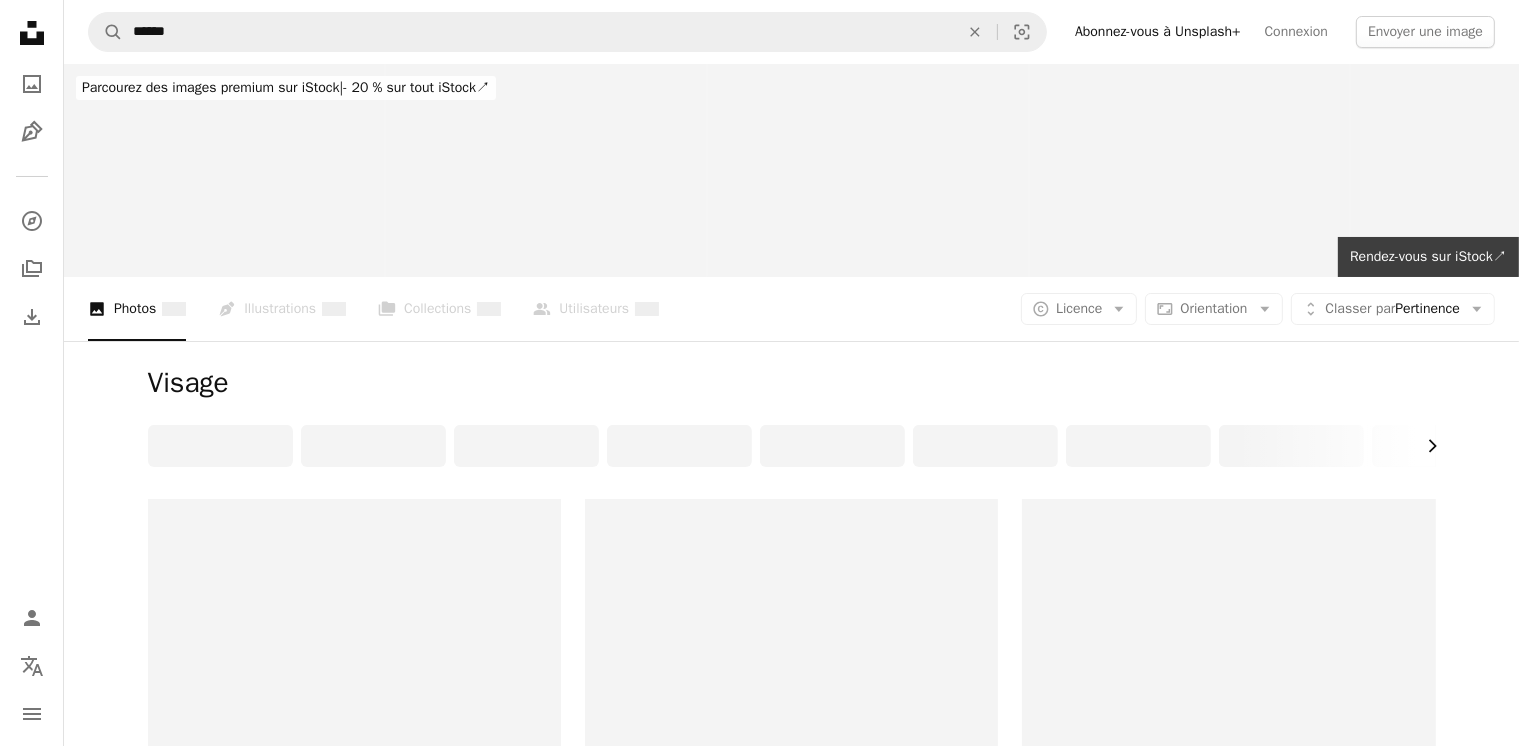 click on "Chevron right" 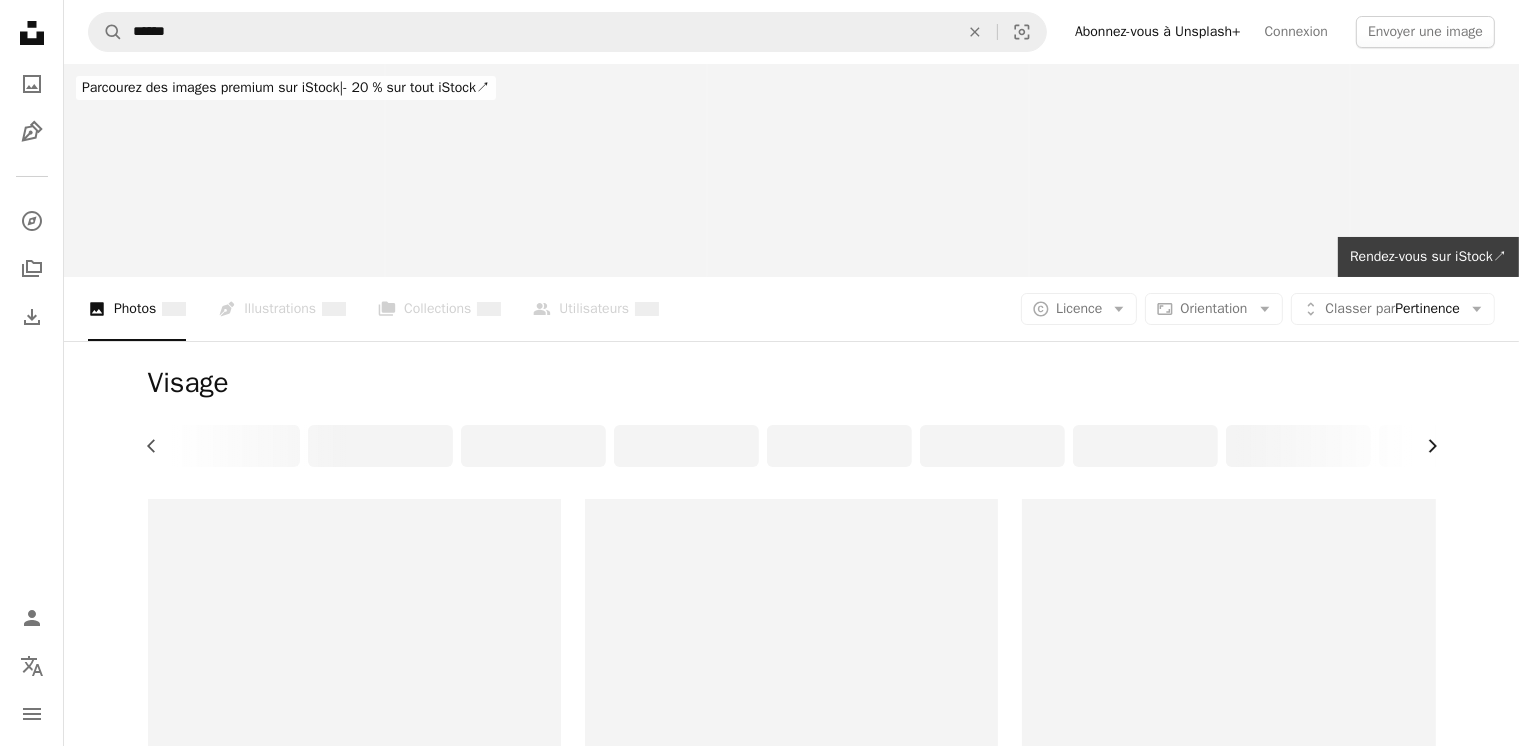 scroll, scrollTop: 0, scrollLeft: 300, axis: horizontal 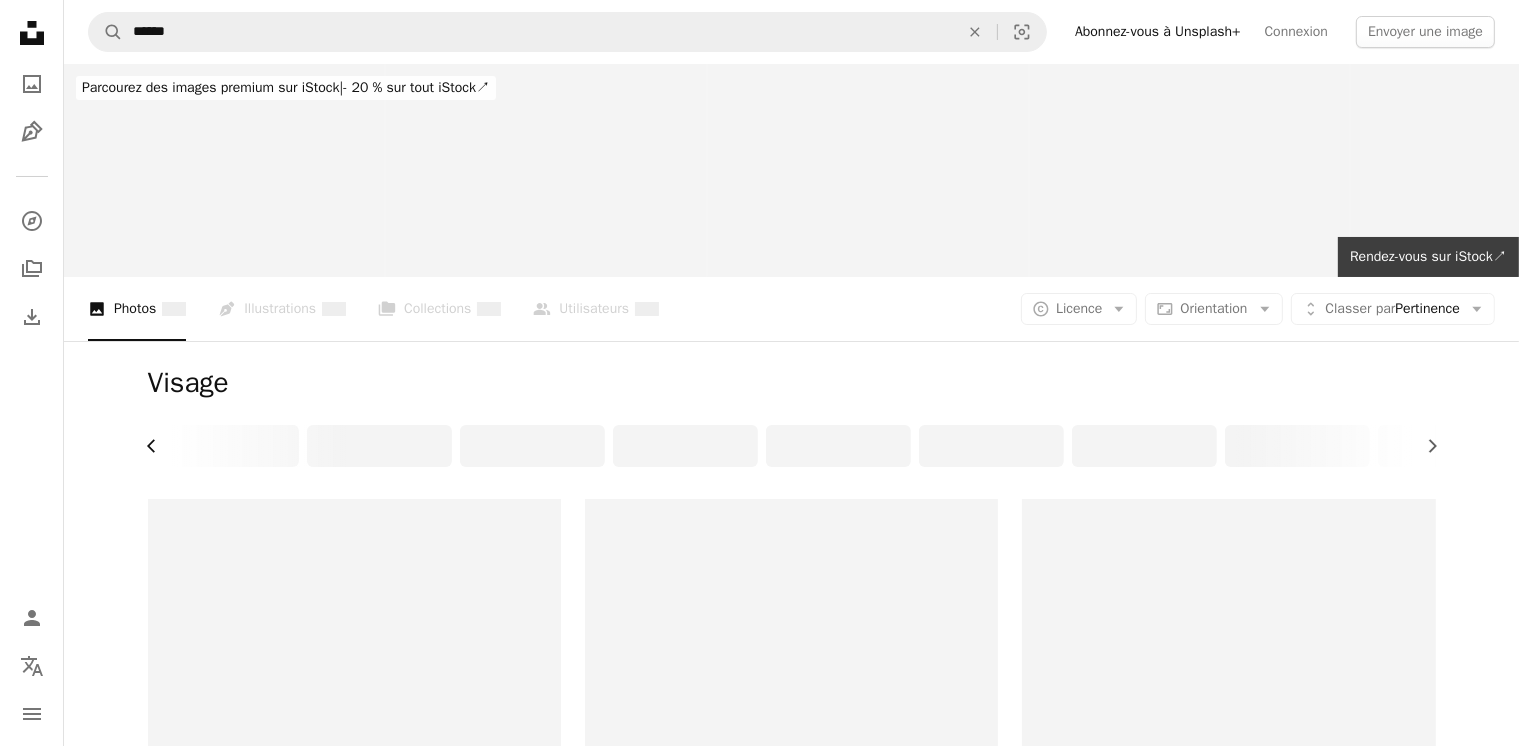 click on "Chevron left" 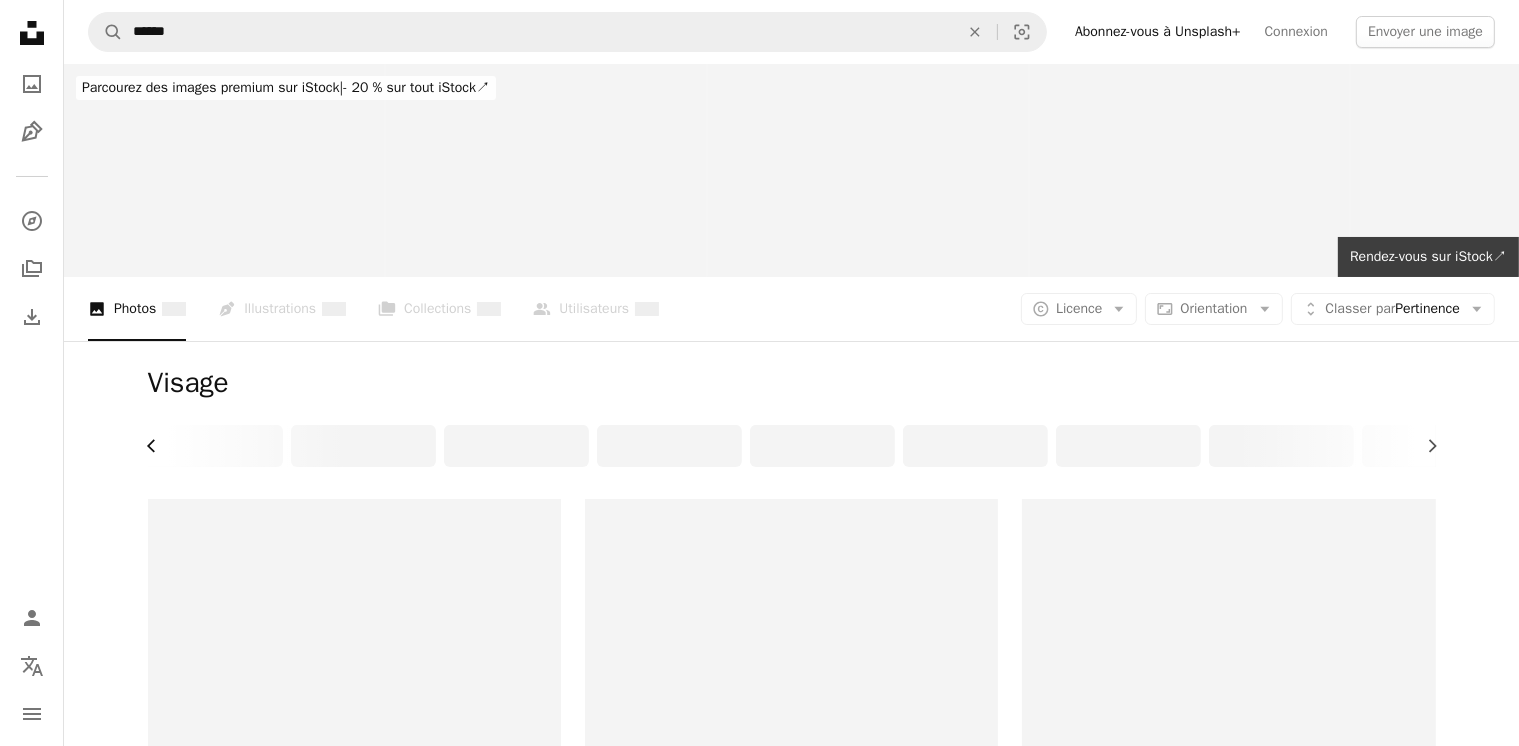 scroll, scrollTop: 0, scrollLeft: 0, axis: both 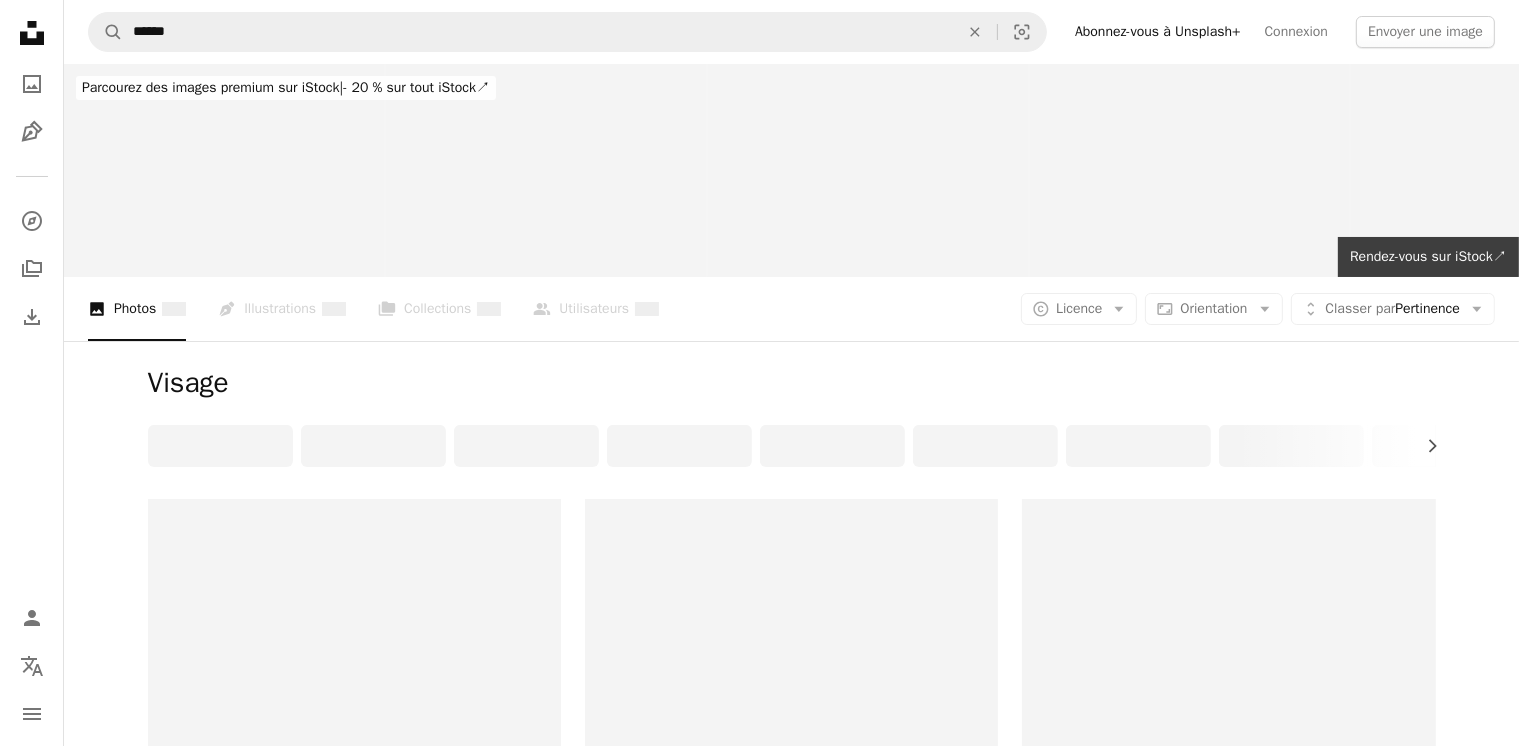 click at bounding box center (792, 446) 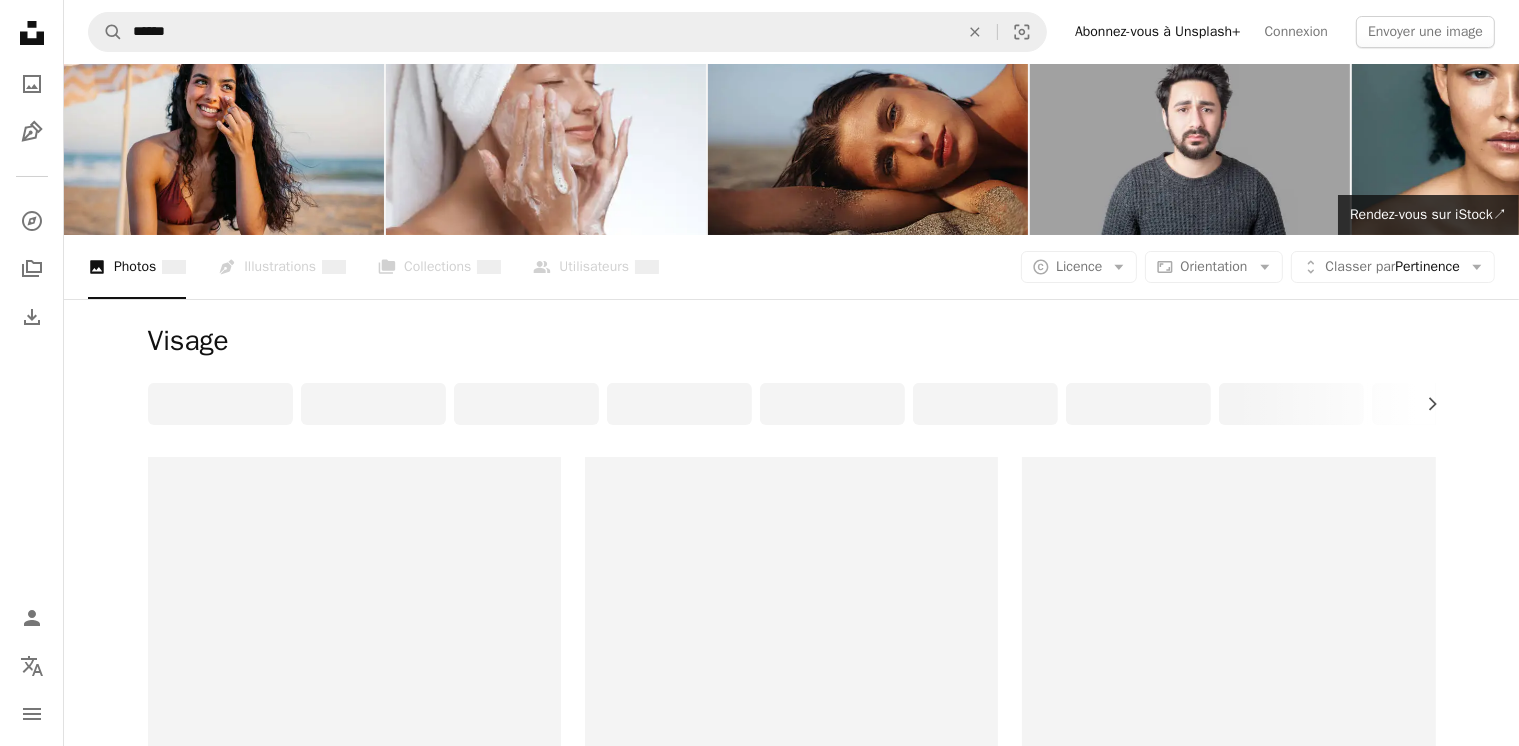scroll, scrollTop: 0, scrollLeft: 0, axis: both 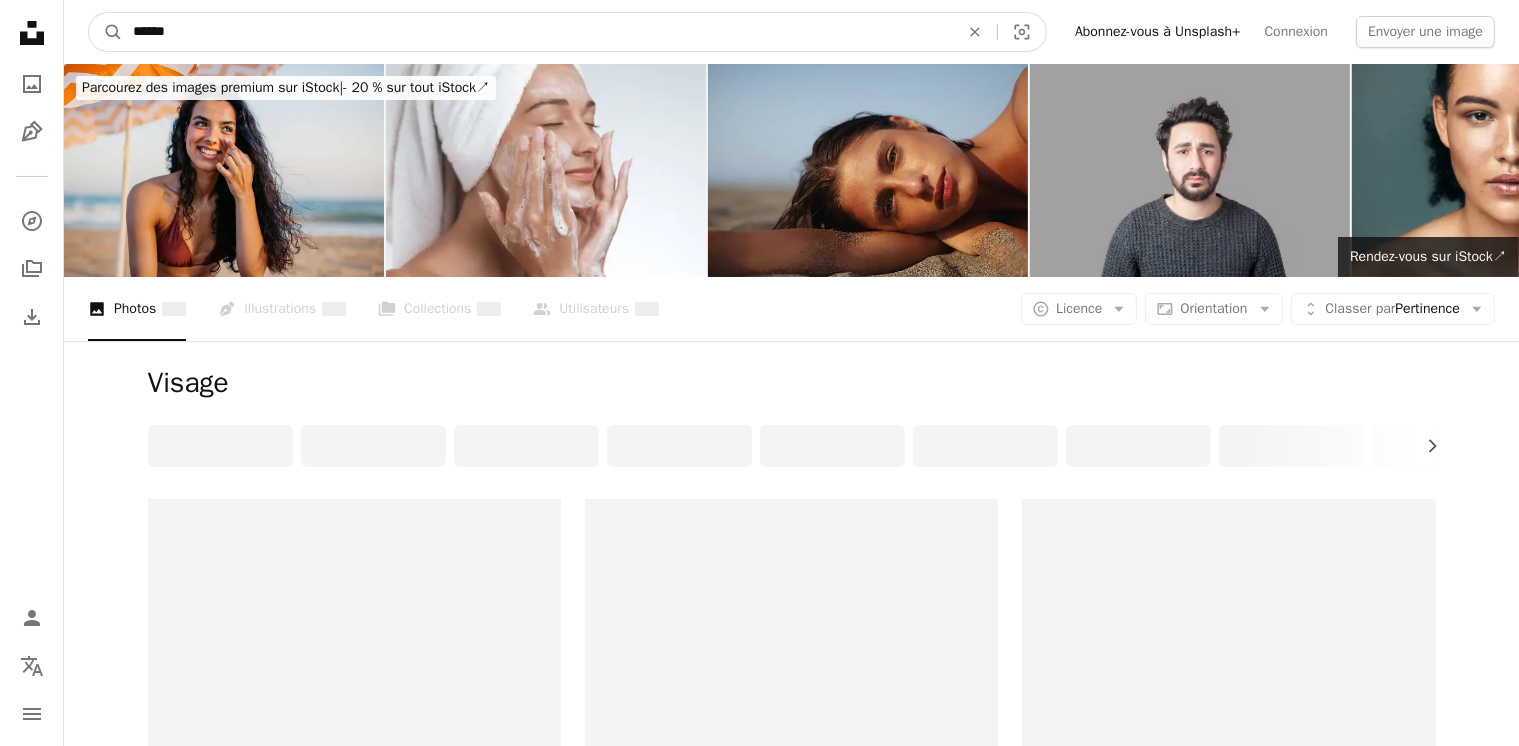 click on "******" at bounding box center (538, 32) 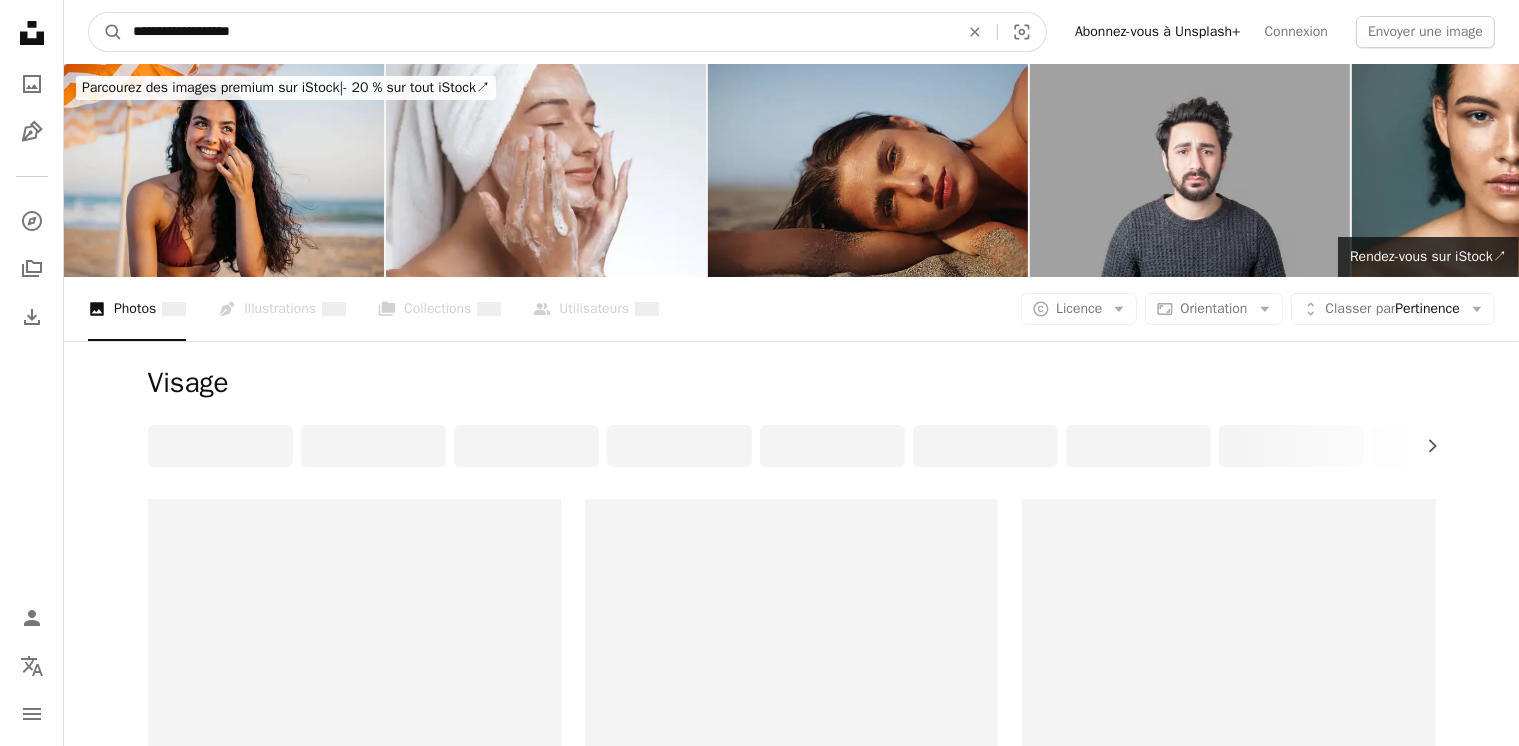 click on "**********" at bounding box center (538, 32) 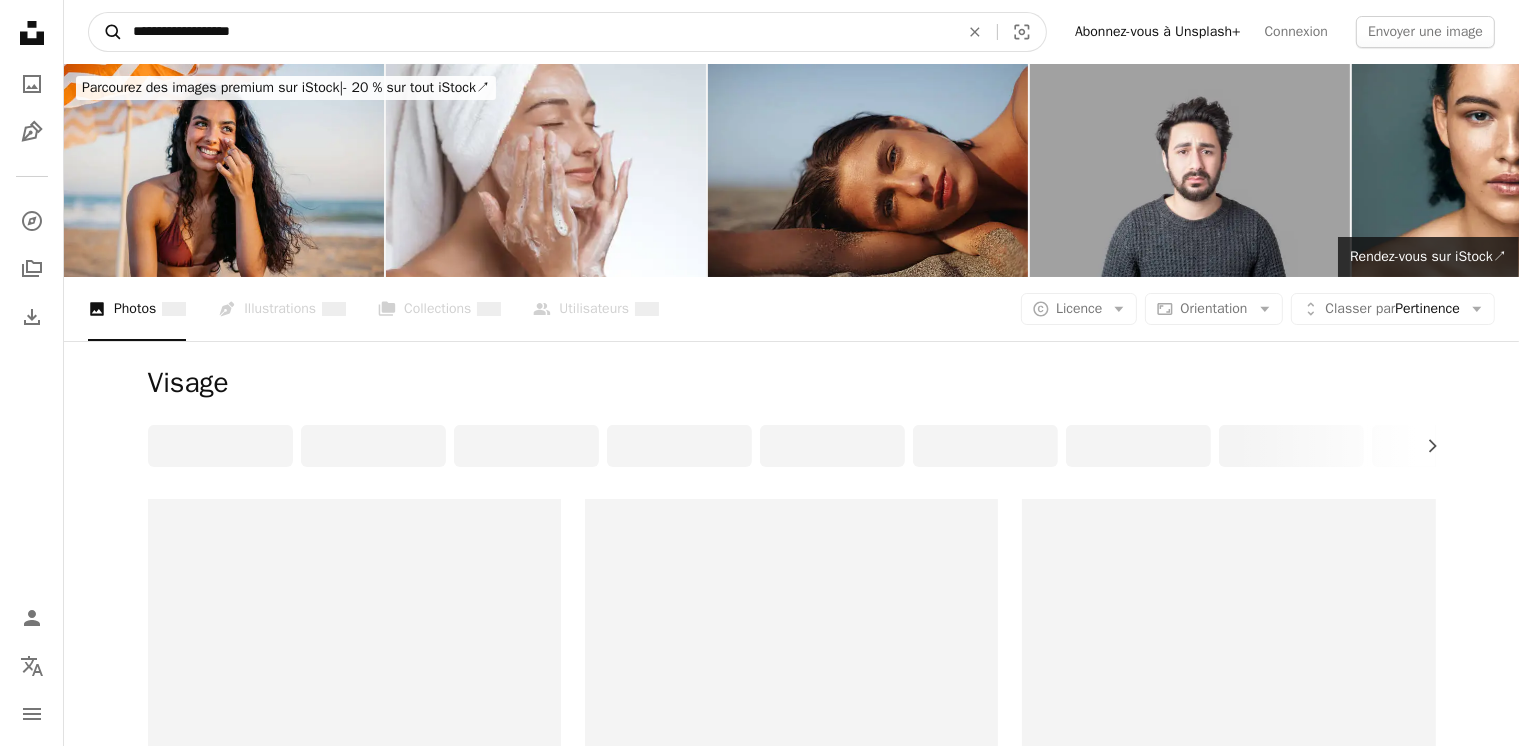 type on "**********" 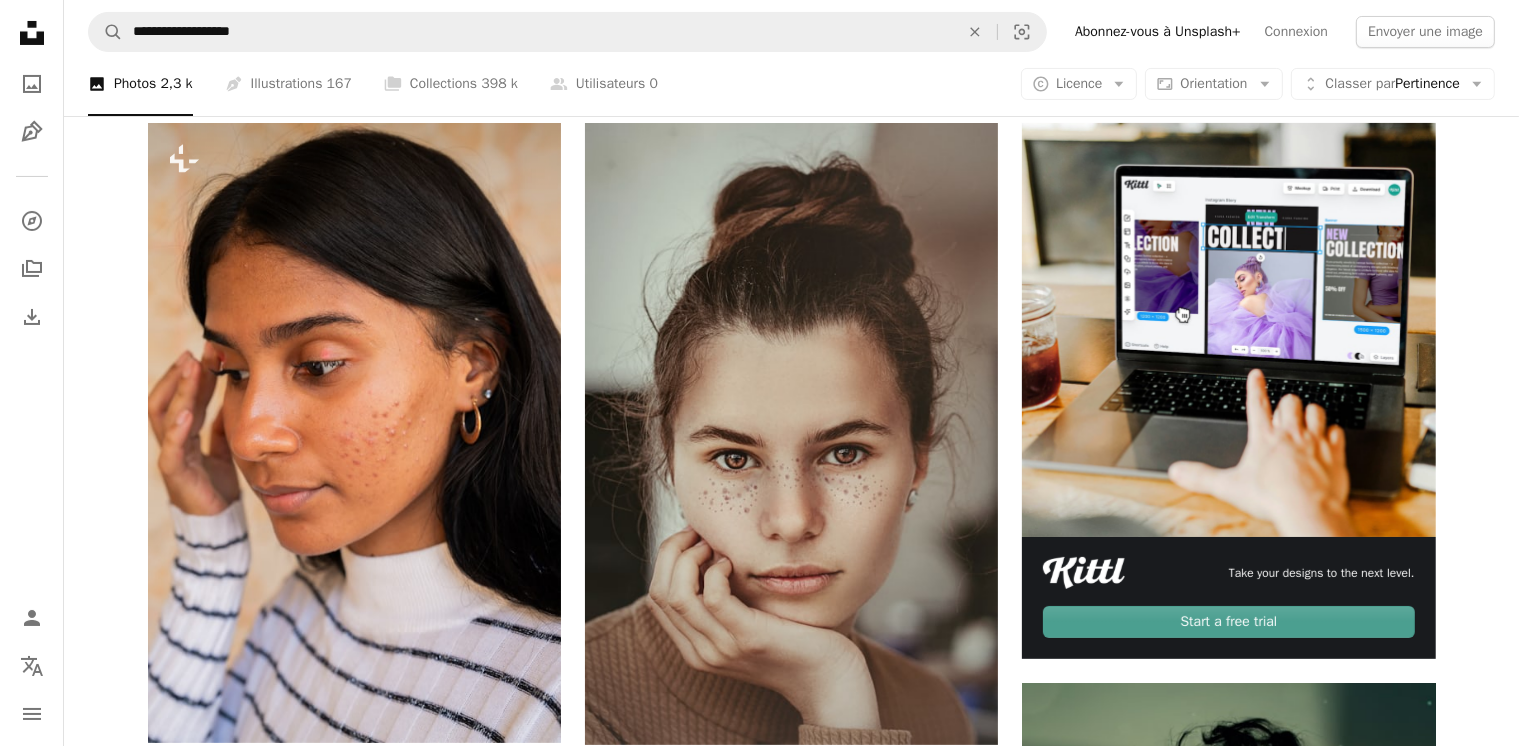 scroll, scrollTop: 390, scrollLeft: 0, axis: vertical 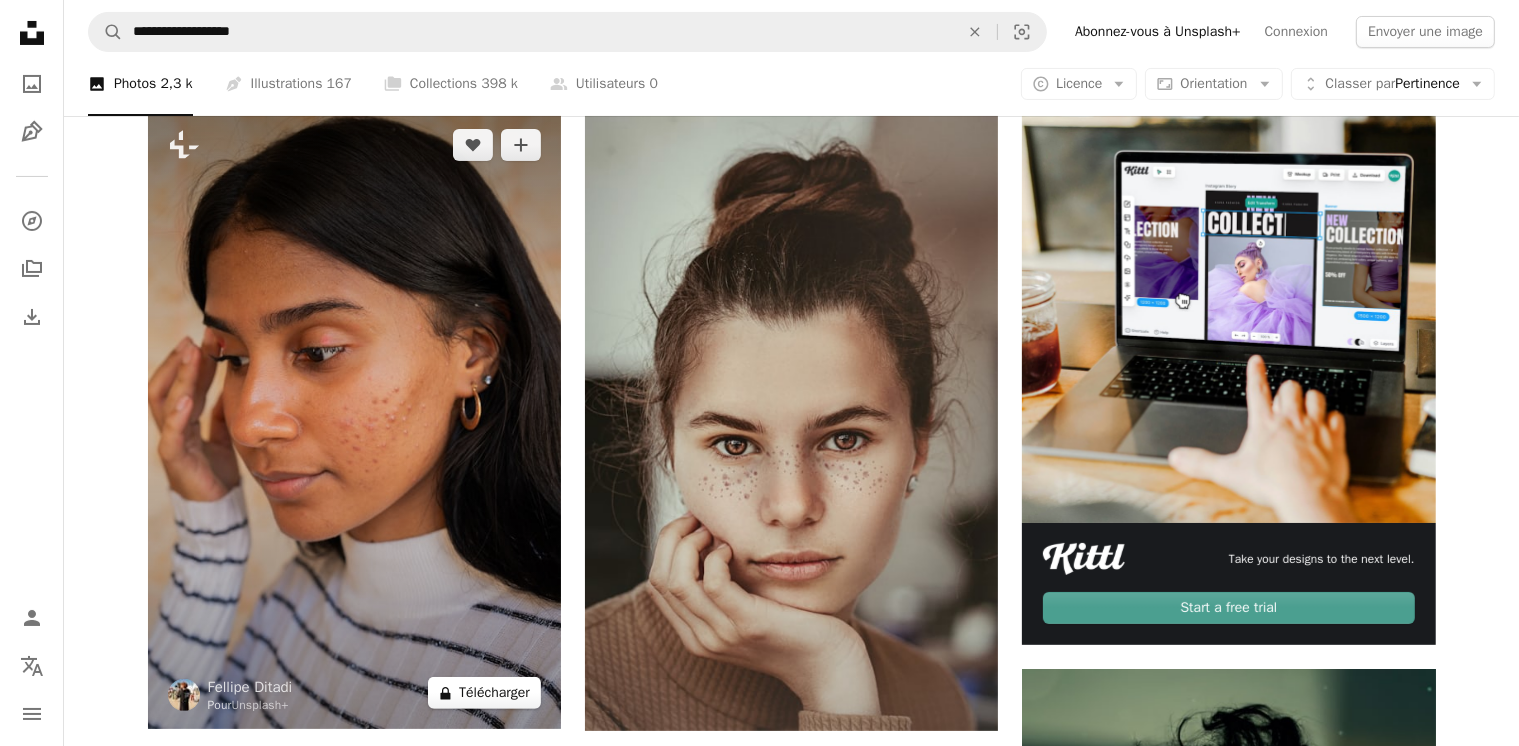 click on "A lock   Télécharger" at bounding box center [484, 693] 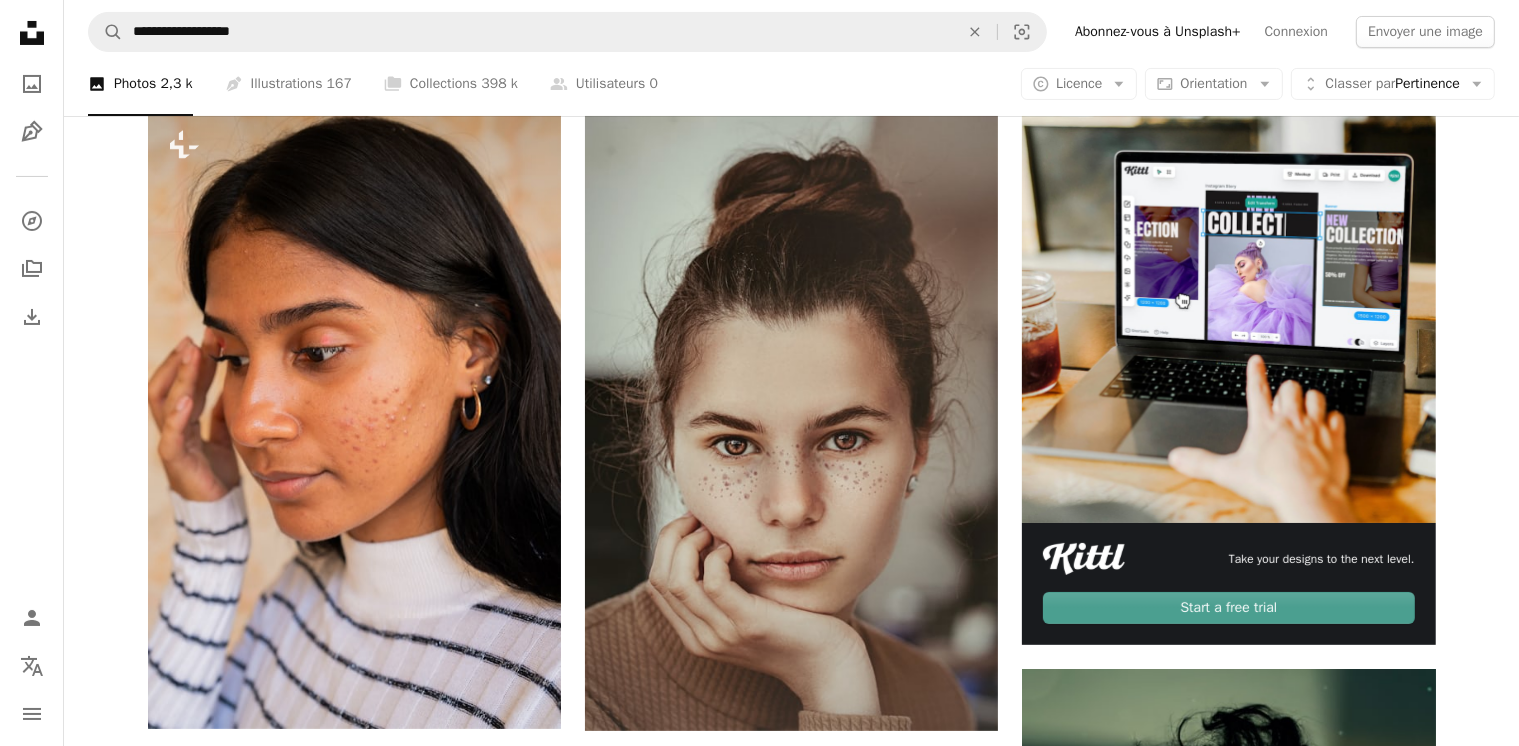 click on "An X shape Premium, images prêtes à l’emploi. Profitez d’un accès illimité. A plus sign Contenu ajouté chaque mois réservé aux membres A plus sign Téléchargements libres de droits illimités A plus sign Illustrations  Nouveau A plus sign Protections juridiques renforcées annuel 66 %  de réduction mensuel 12 $   4 $ USD par mois * Abonnez-vous à  Unsplash+ * Facturé à l’avance en cas de paiement annuel  48 $ Plus les taxes applicables. Renouvellement automatique. Annuler à tout moment." at bounding box center (759, 6338) 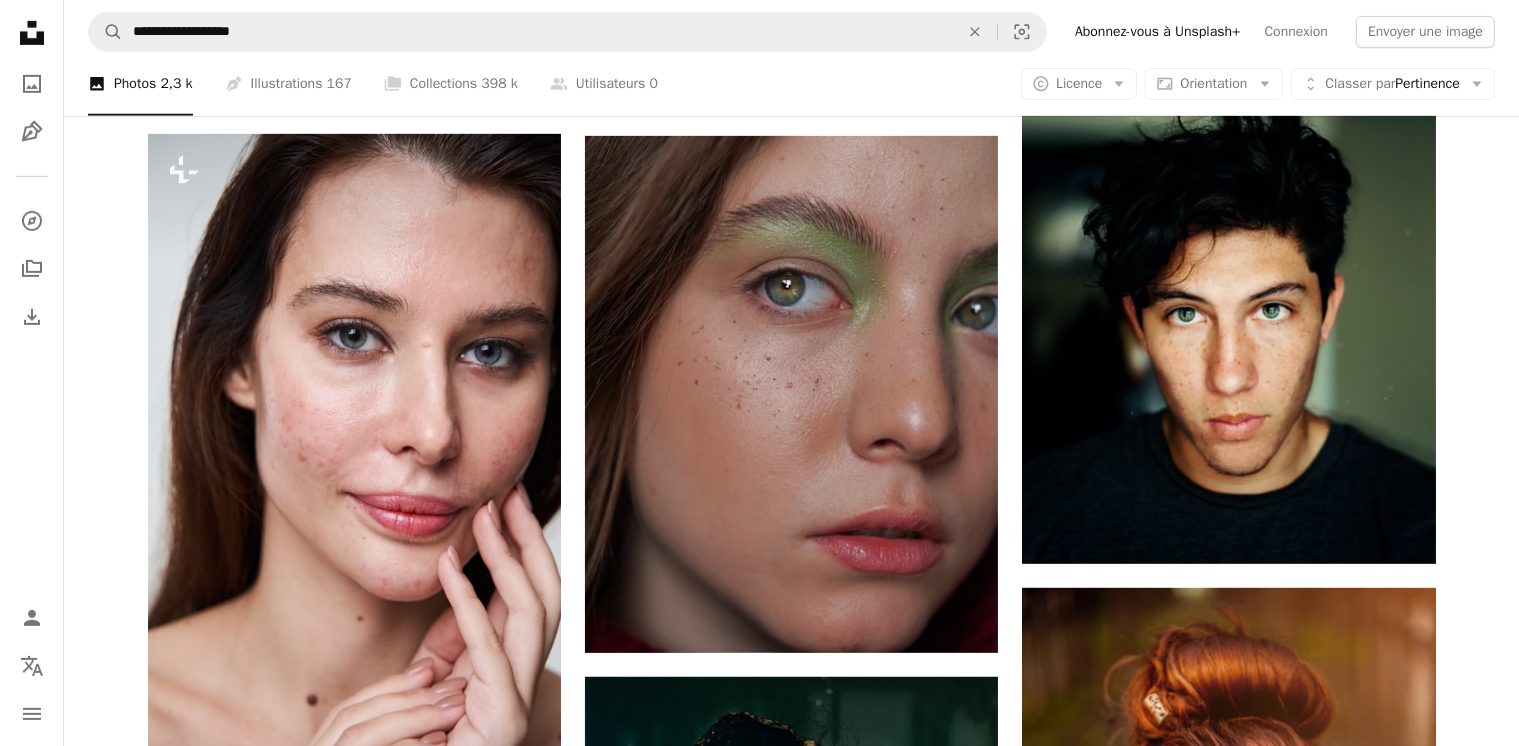 scroll, scrollTop: 1067, scrollLeft: 0, axis: vertical 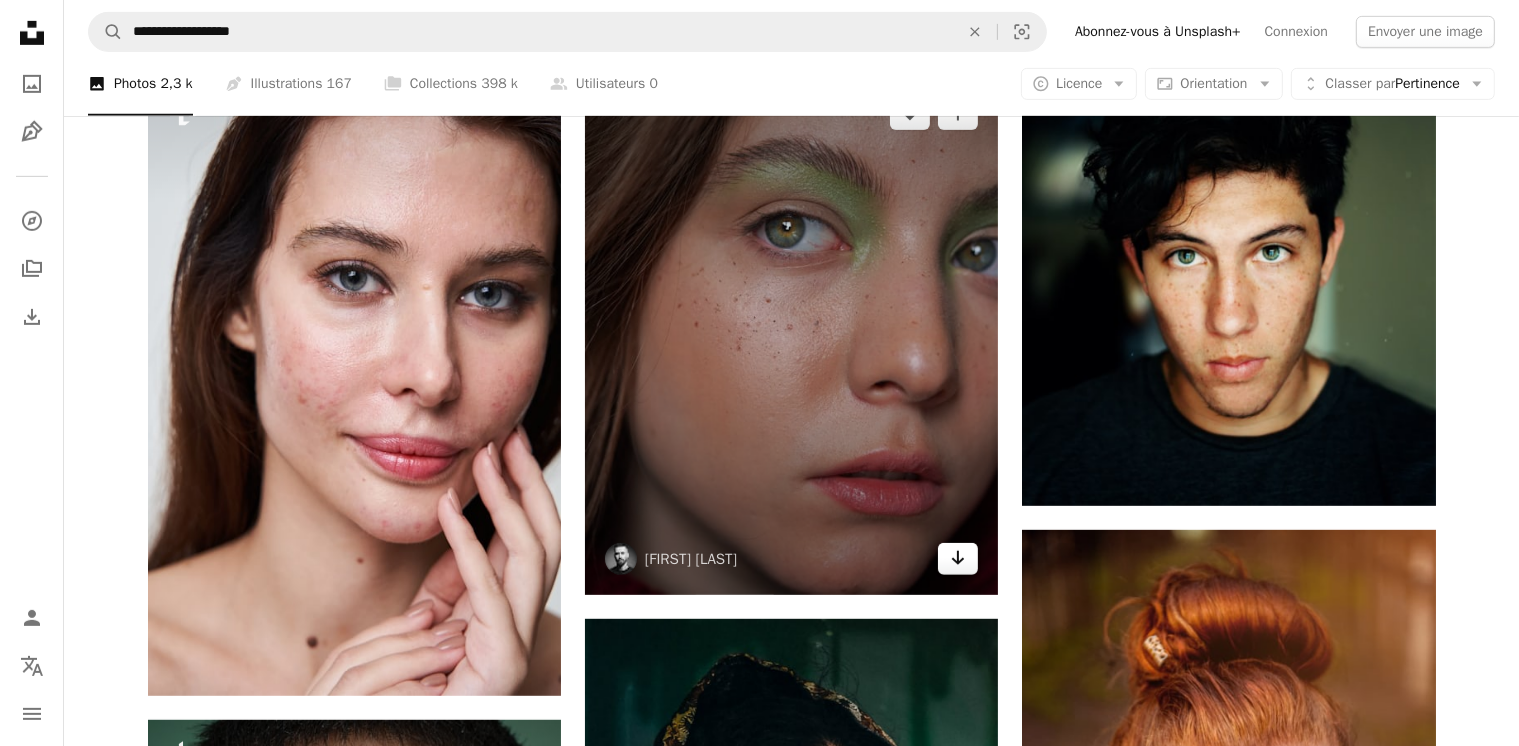 click on "Arrow pointing down" at bounding box center (958, 559) 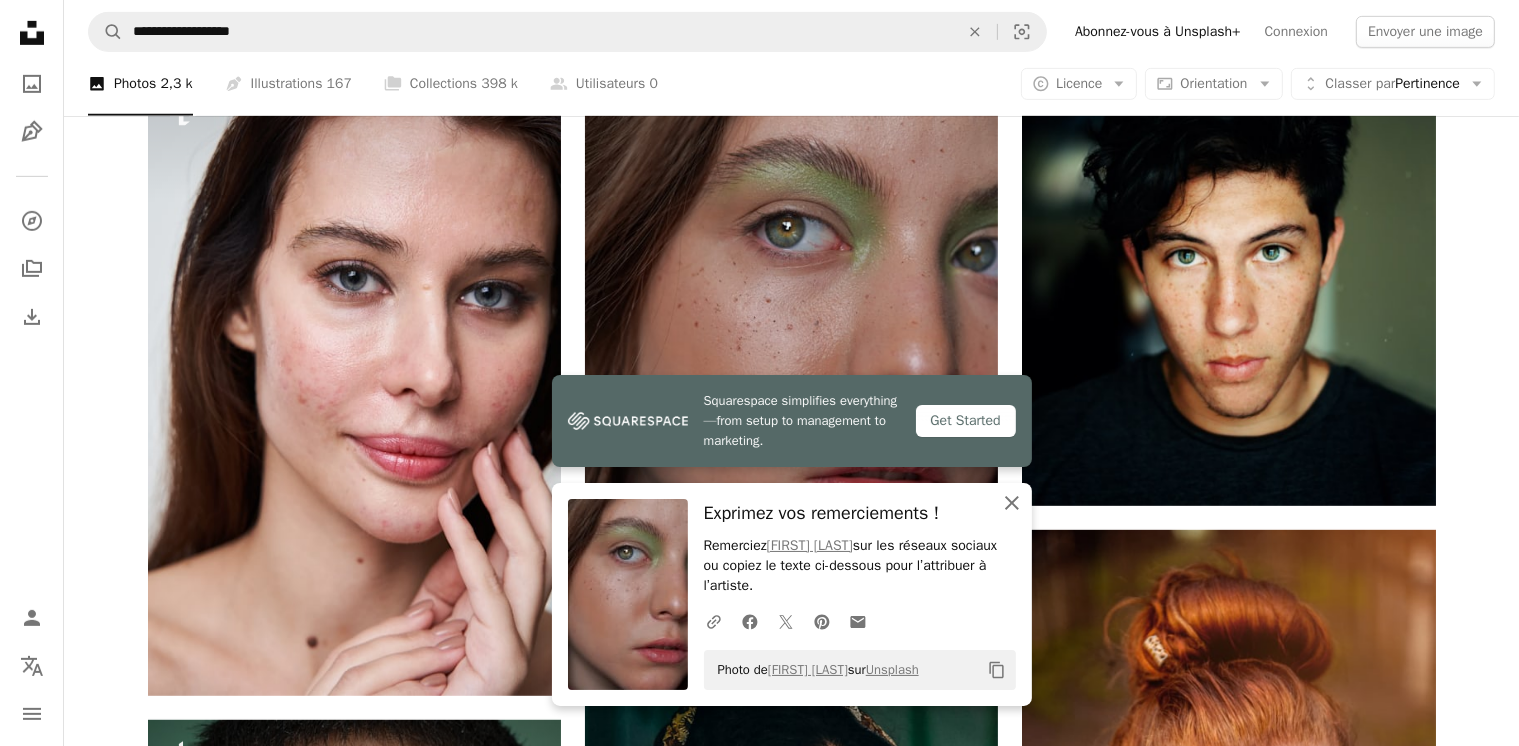 click on "An X shape" 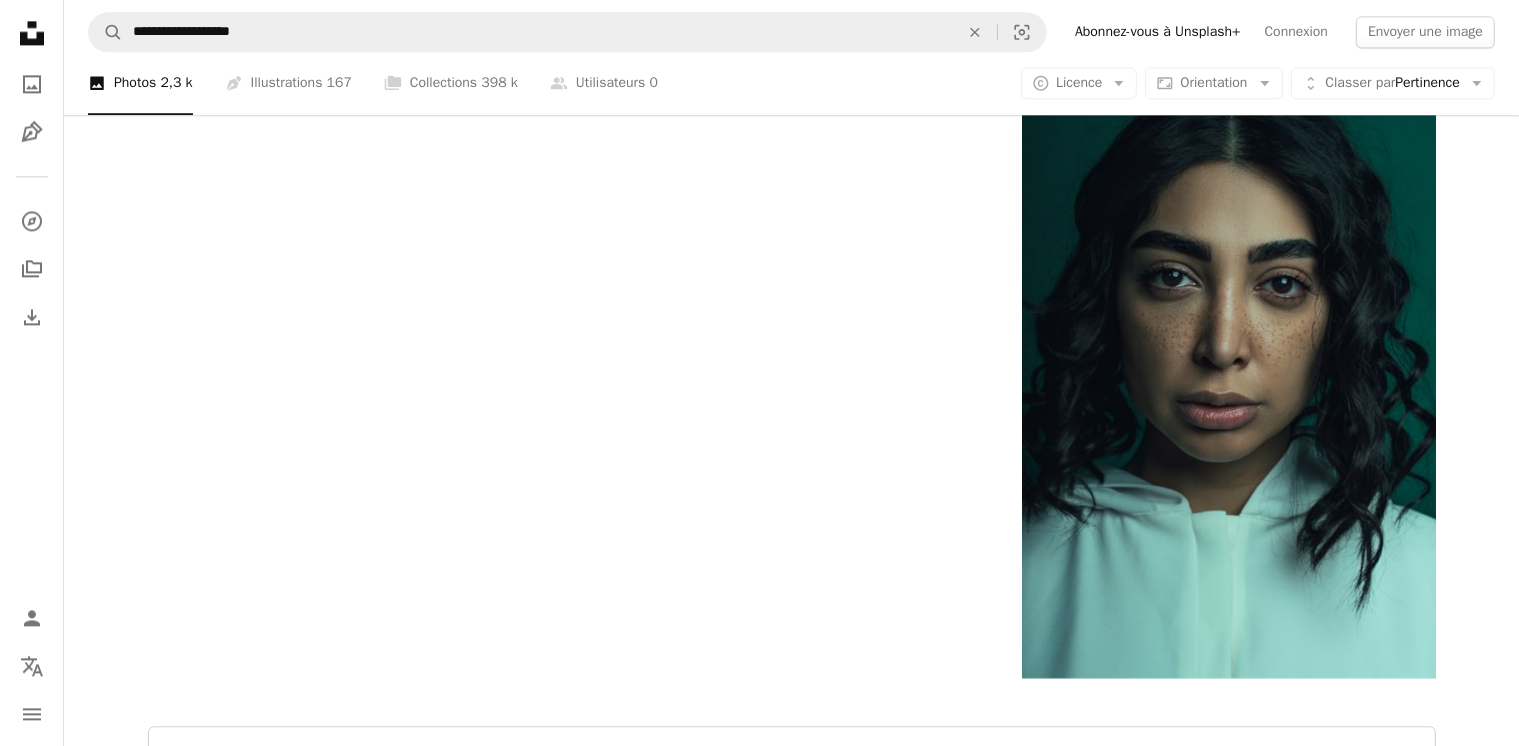 scroll, scrollTop: 4667, scrollLeft: 0, axis: vertical 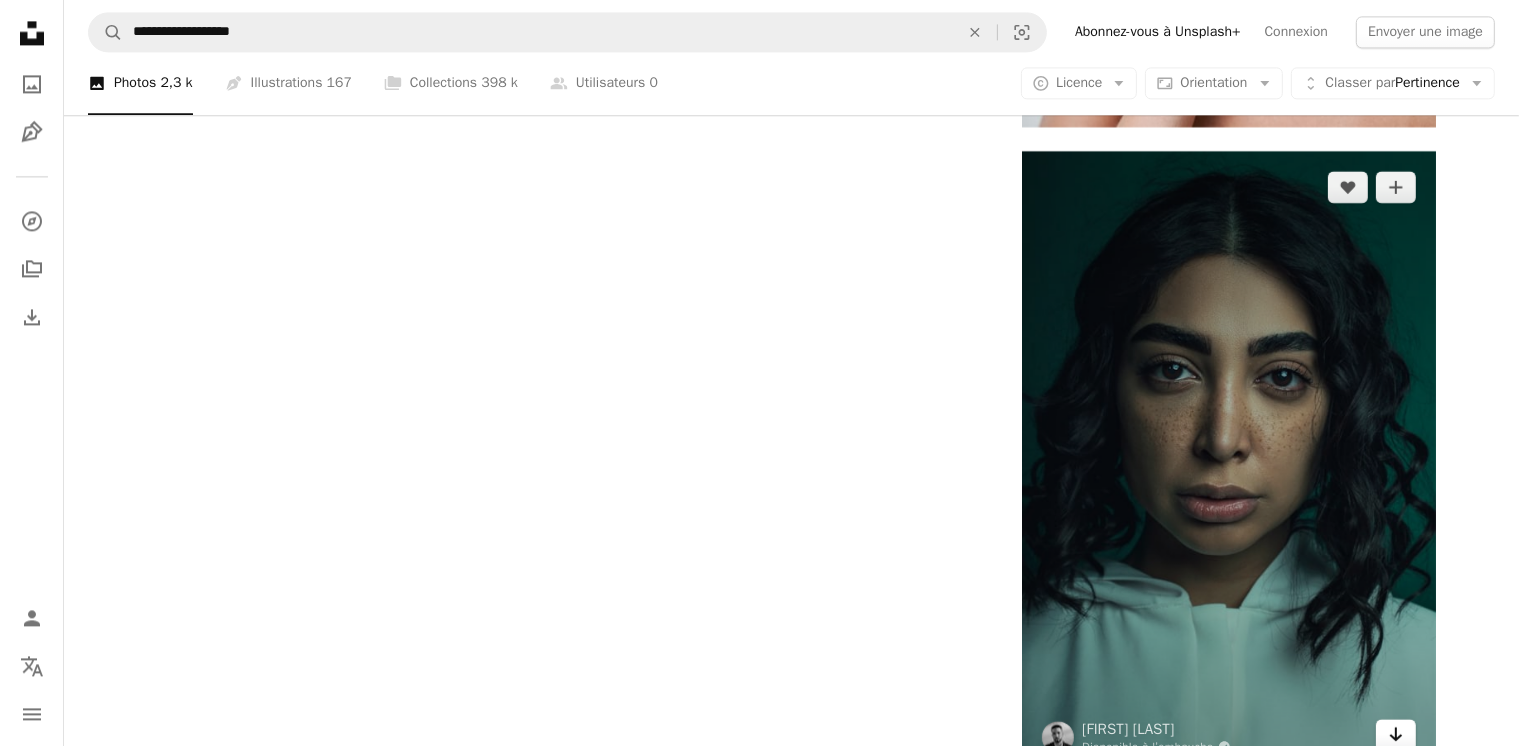 click on "Arrow pointing down" 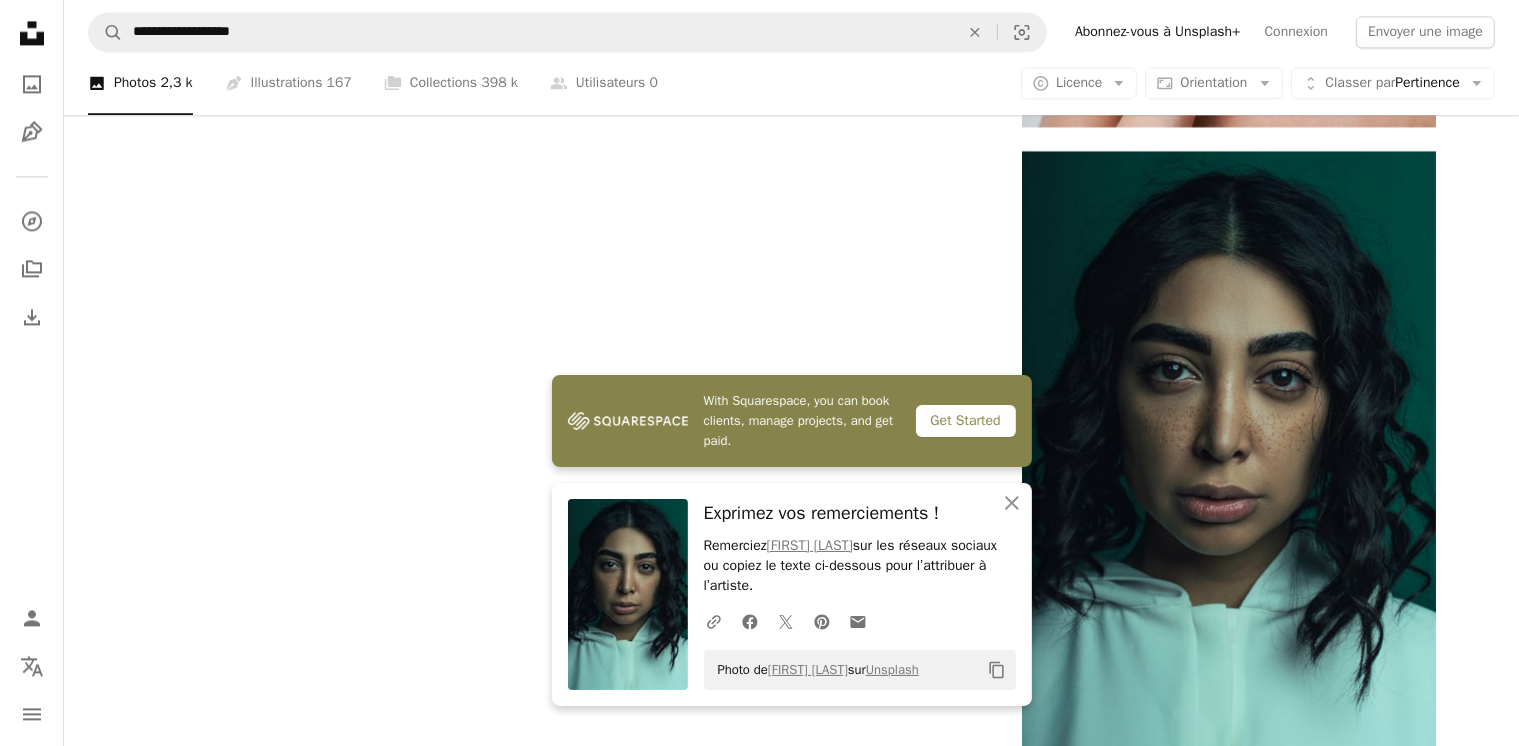 click on "A photo Photos   2,3 k Pen Tool Illustrations   167 A stack of folders Collections   398 k A group of people Utilisateurs   0 A copyright icon © Licence Arrow down Aspect ratio Orientation Arrow down Unfold Classer par  Pertinence Arrow down Filters Filtres" at bounding box center [791, 84] 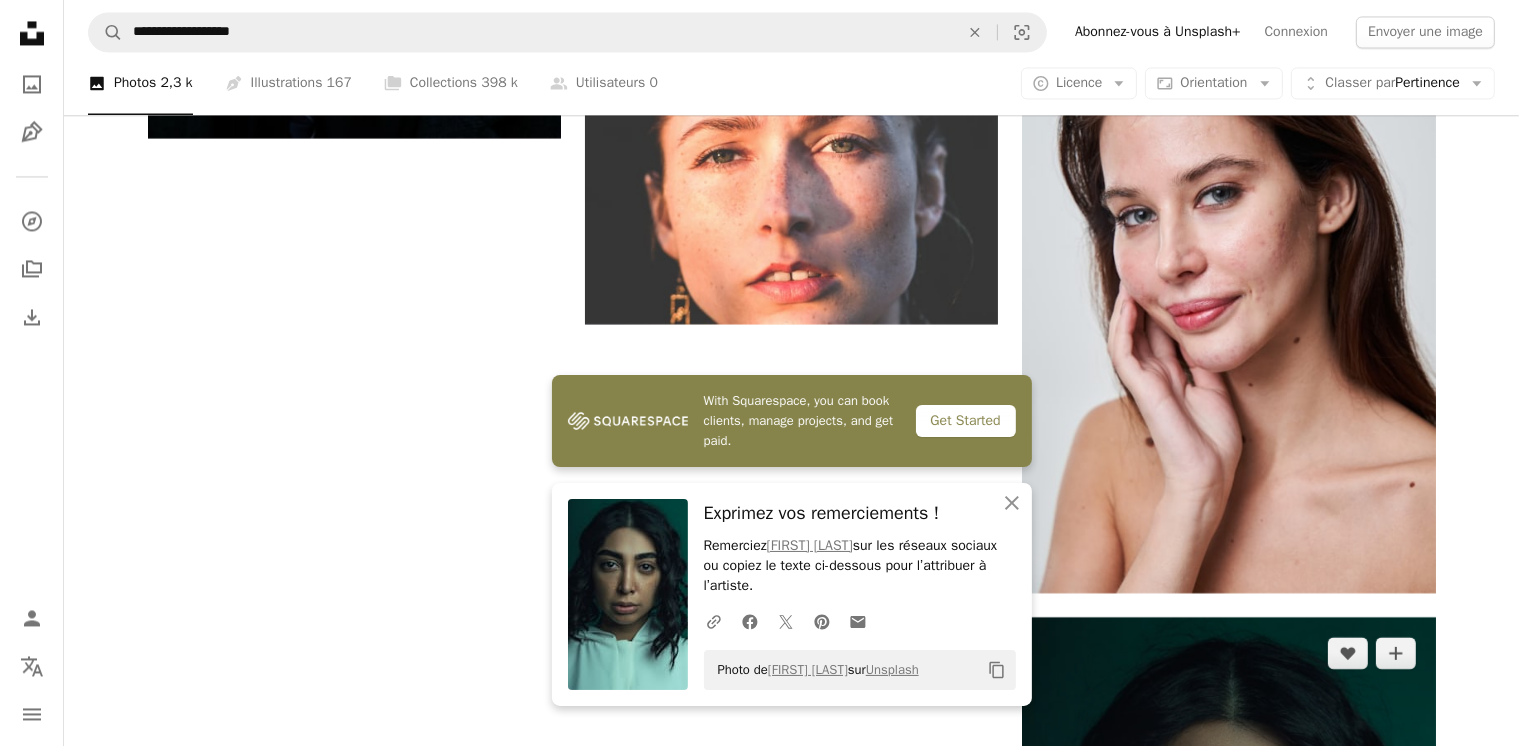 scroll, scrollTop: 4315, scrollLeft: 0, axis: vertical 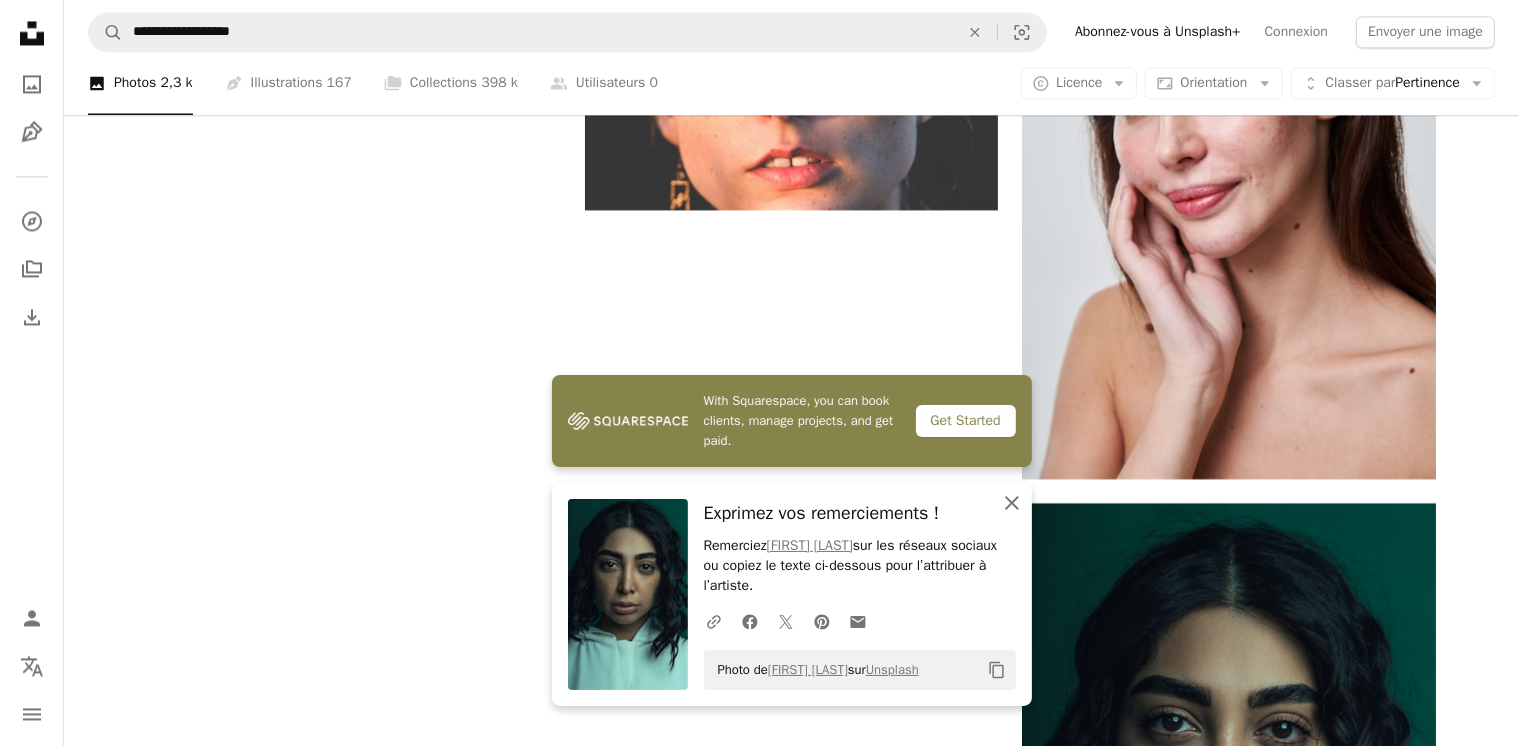 click 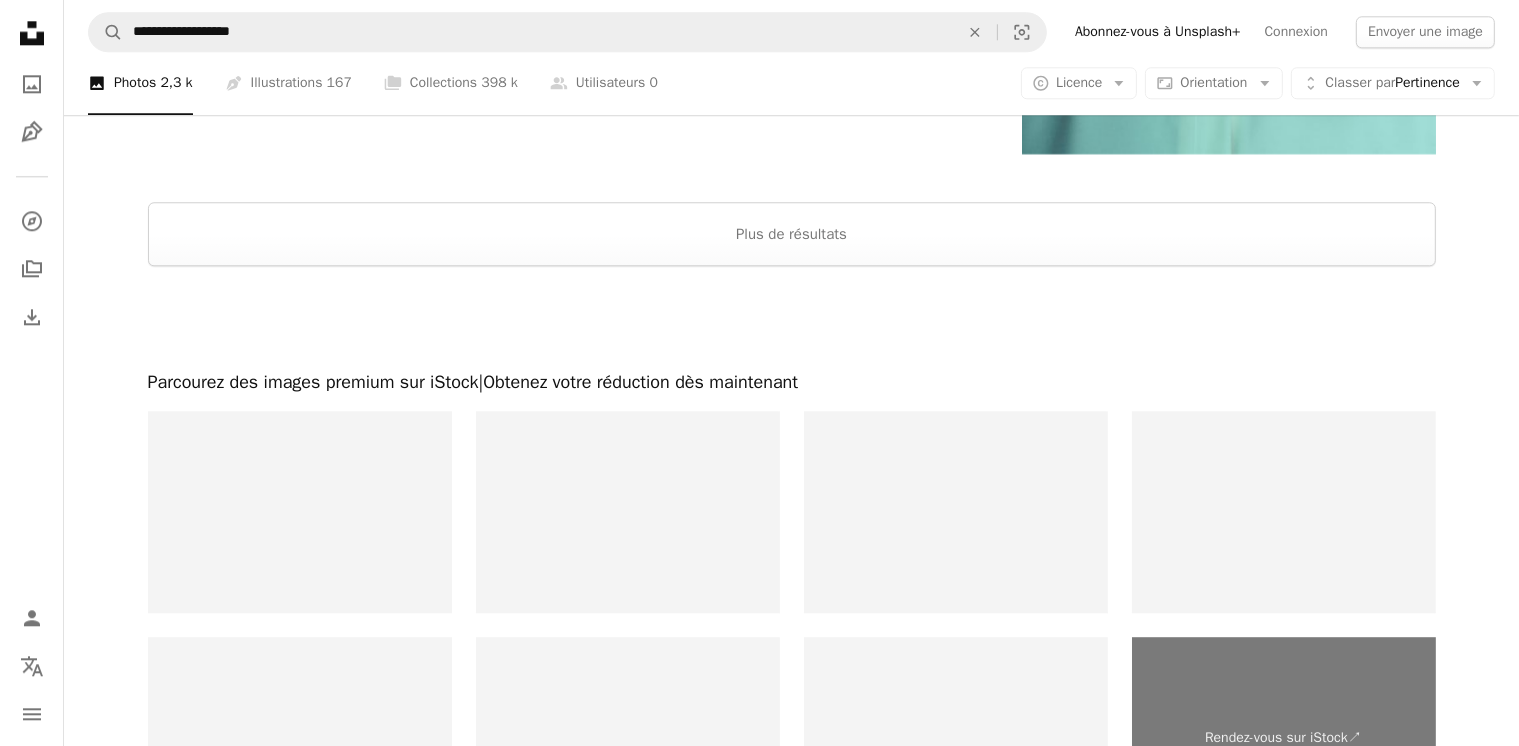 scroll, scrollTop: 5298, scrollLeft: 0, axis: vertical 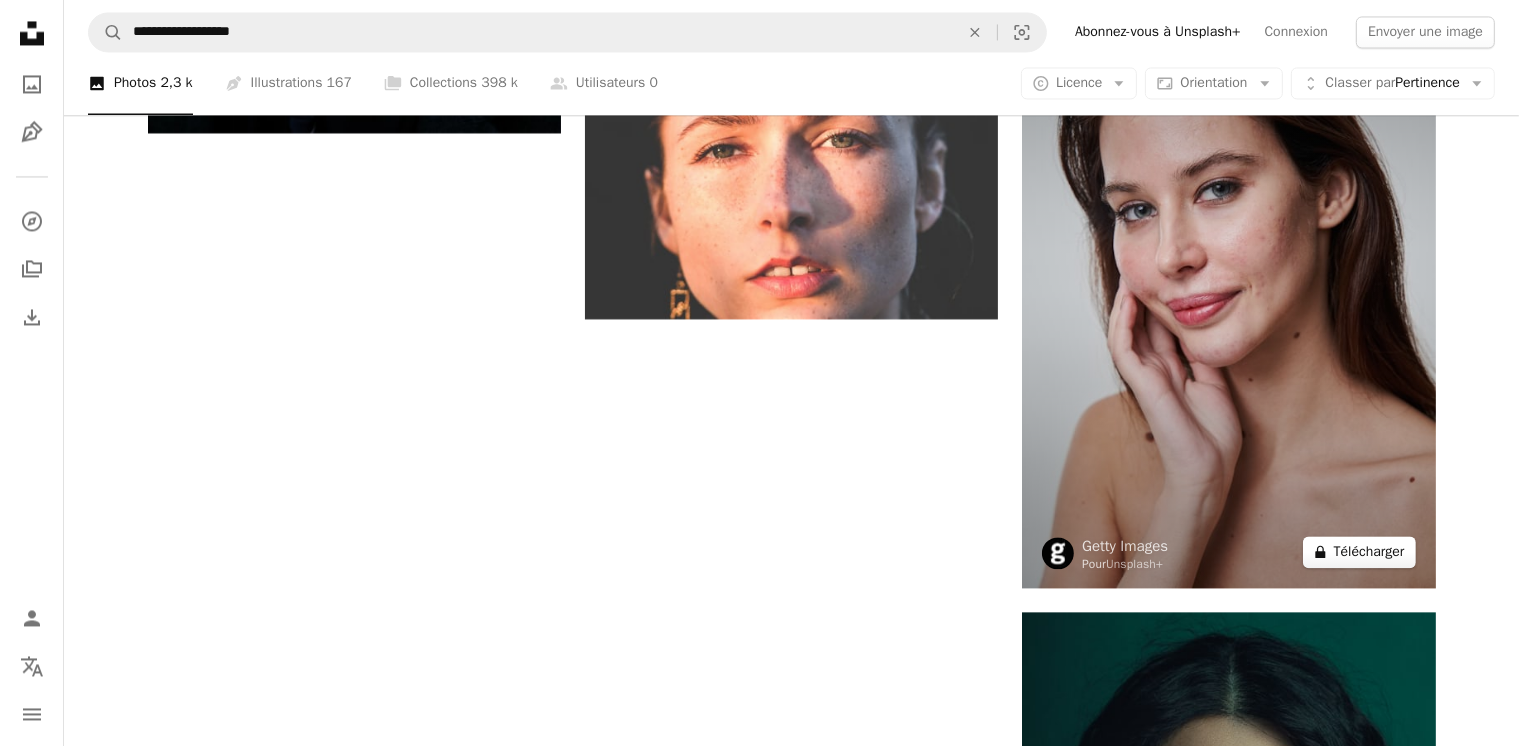 click on "A lock   Télécharger" at bounding box center (1359, 552) 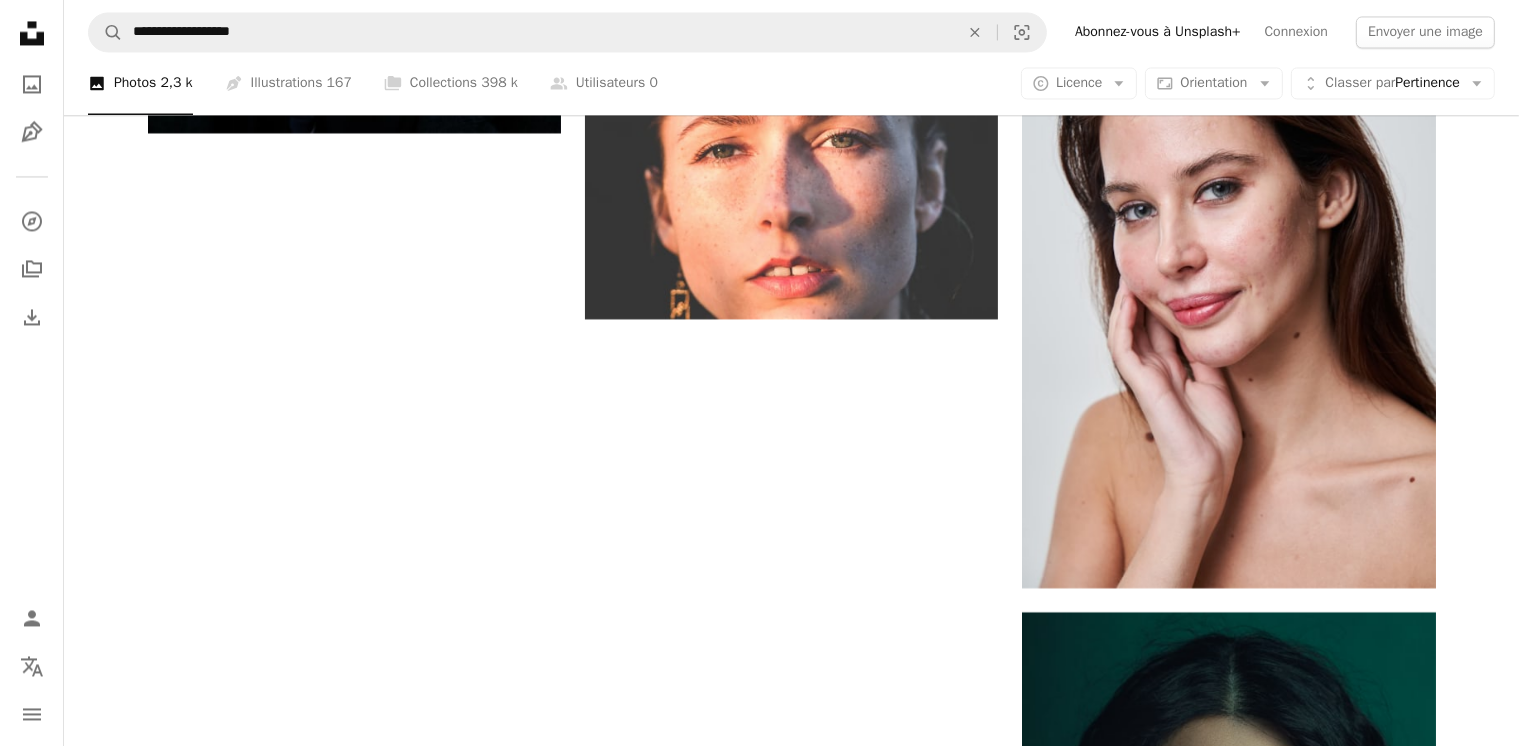 click on "An X shape Premium, images prêtes à l’emploi. Profitez d’un accès illimité. A plus sign Contenu ajouté chaque mois réservé aux membres A plus sign Téléchargements libres de droits illimités A plus sign Illustrations  Nouveau A plus sign Protections juridiques renforcées annuel 66 %  de réduction mensuel 12 $   4 $ USD par mois * Abonnez-vous à  Unsplash+ * Facturé à l’avance en cas de paiement annuel  48 $ Plus les taxes applicables. Renouvellement automatique. Annuler à tout moment." at bounding box center [759, 2522] 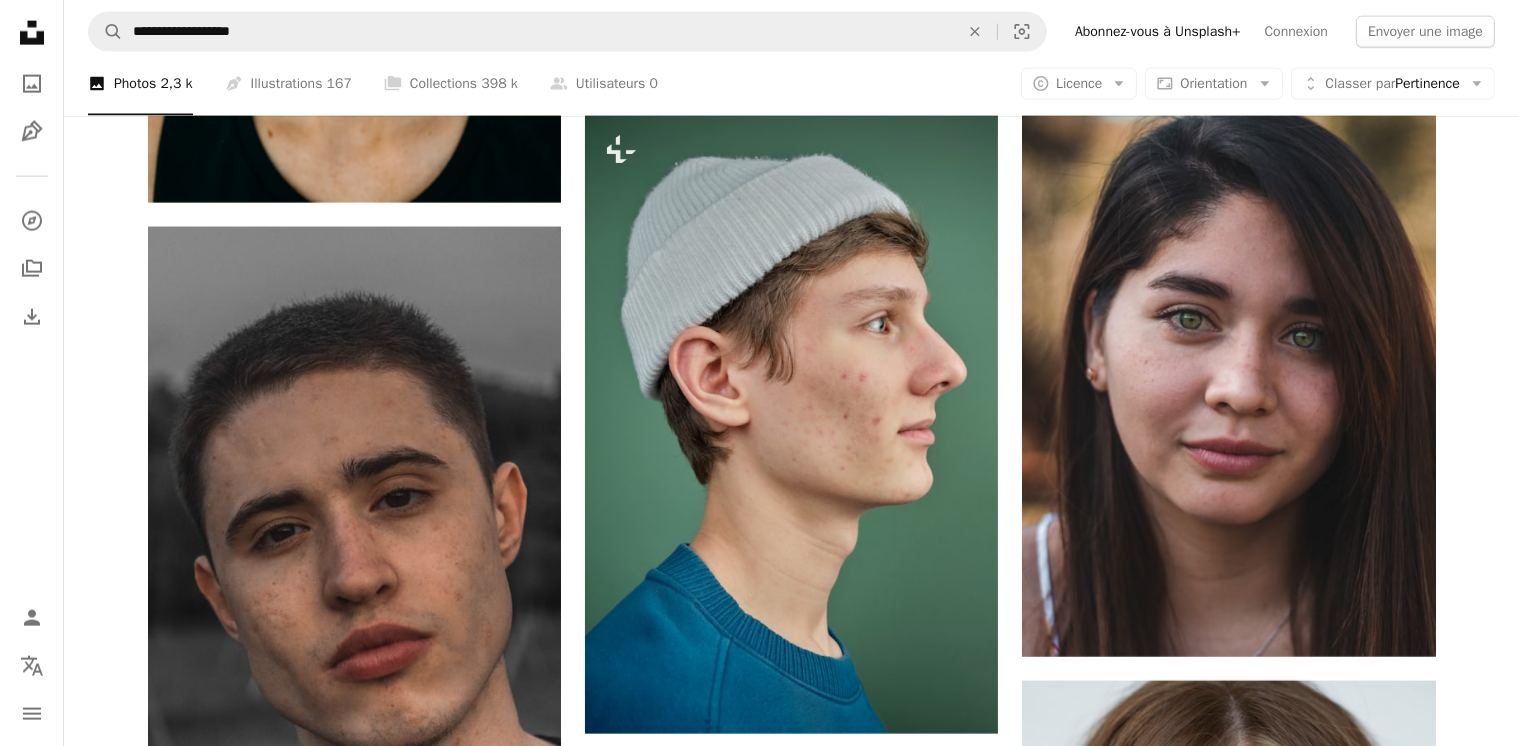 scroll, scrollTop: 2806, scrollLeft: 0, axis: vertical 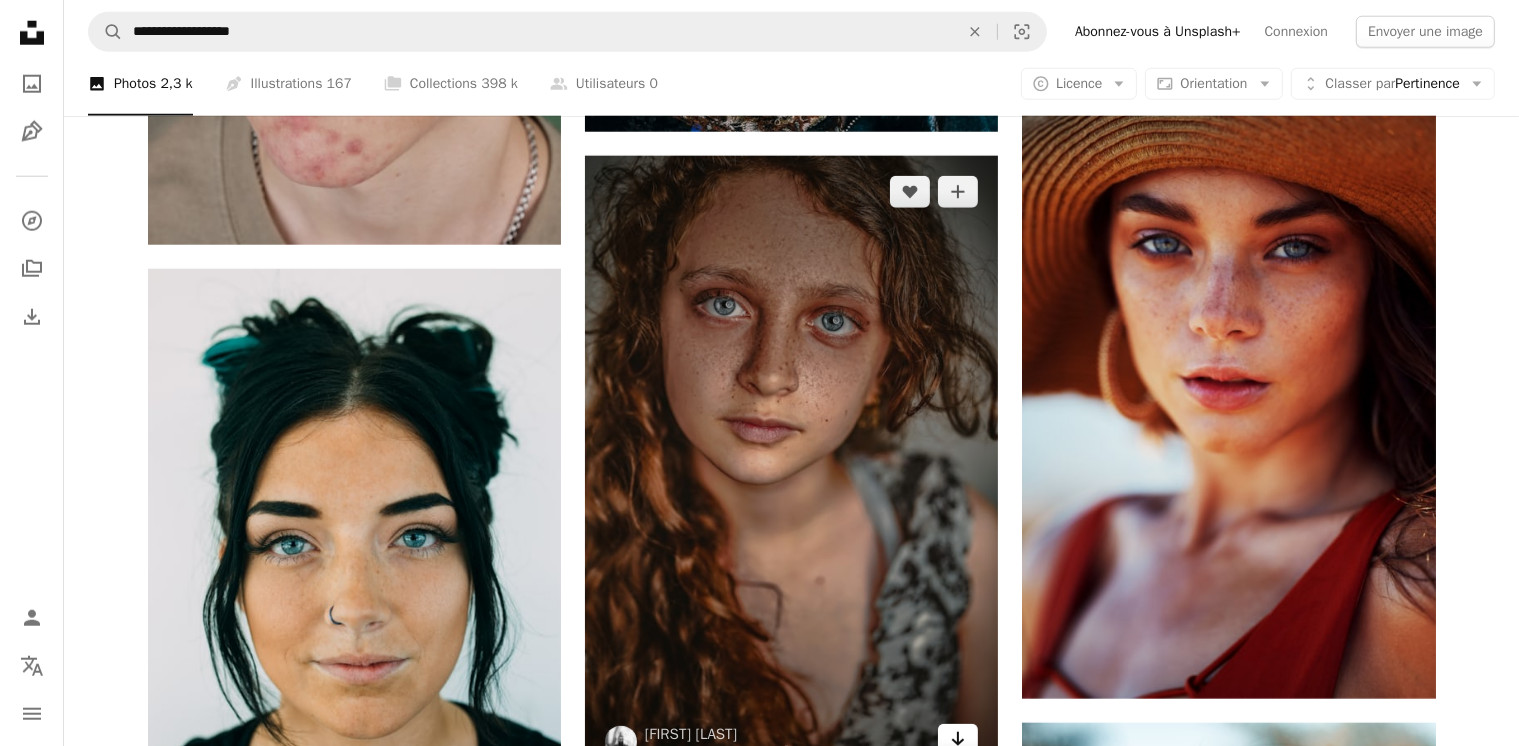 click on "Arrow pointing down" 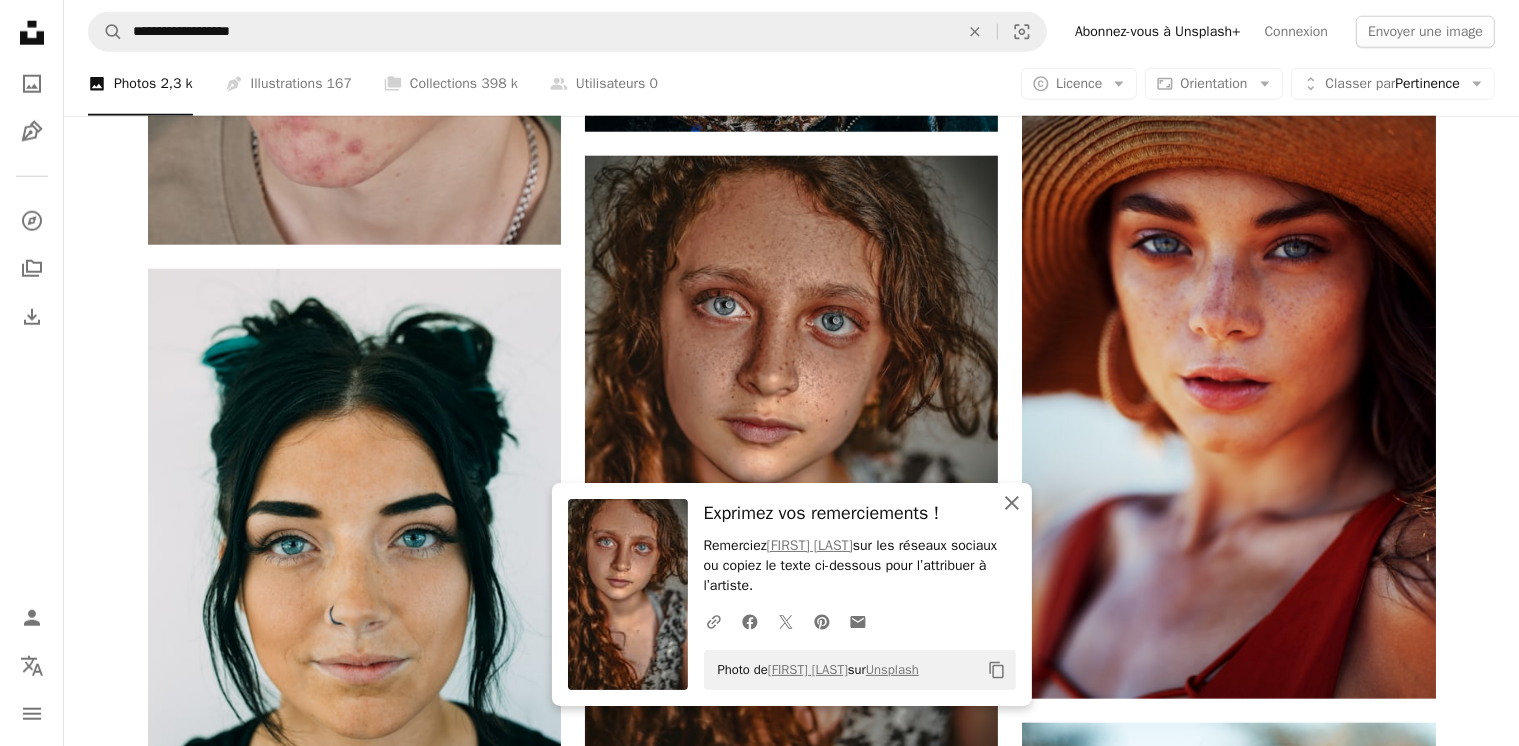 click on "An X shape" 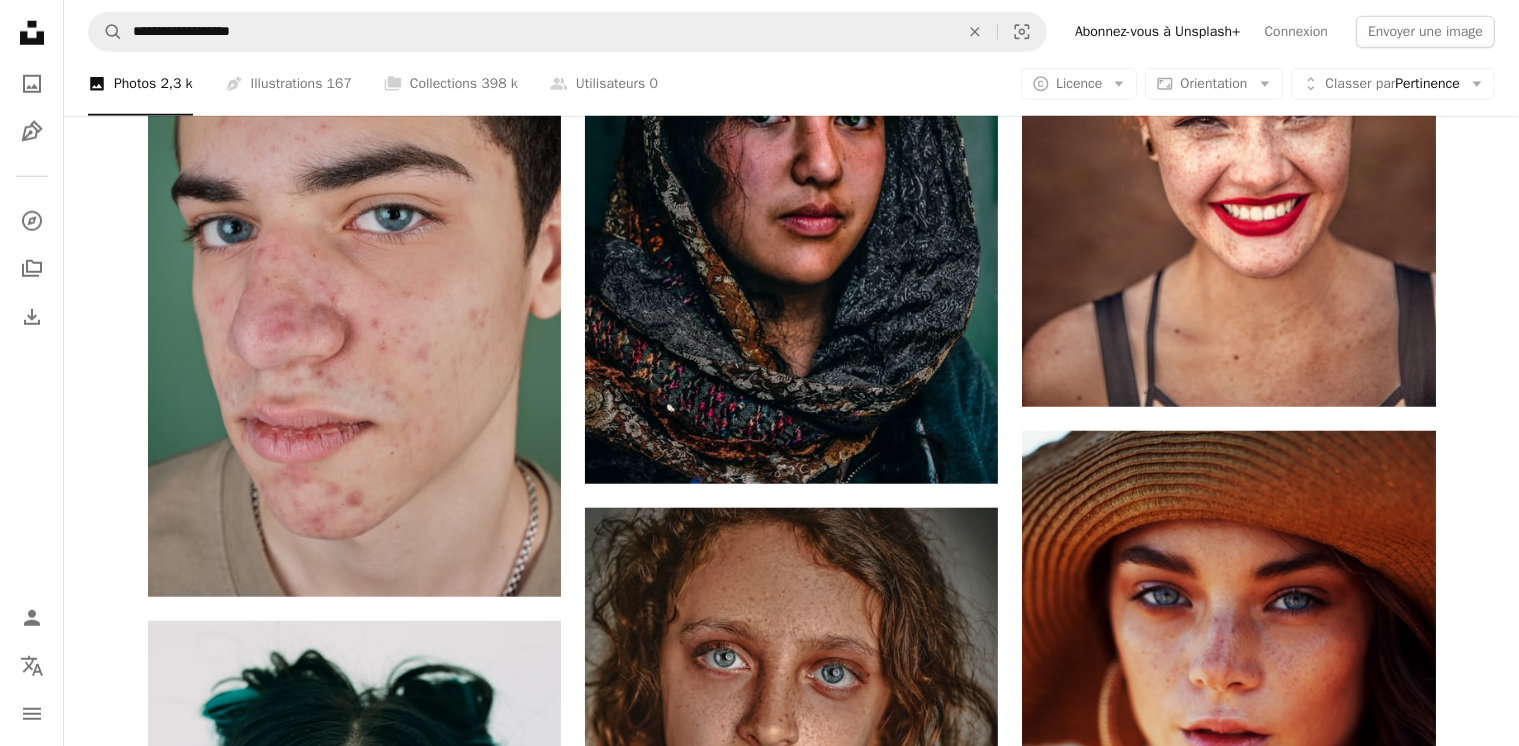 scroll, scrollTop: 1803, scrollLeft: 0, axis: vertical 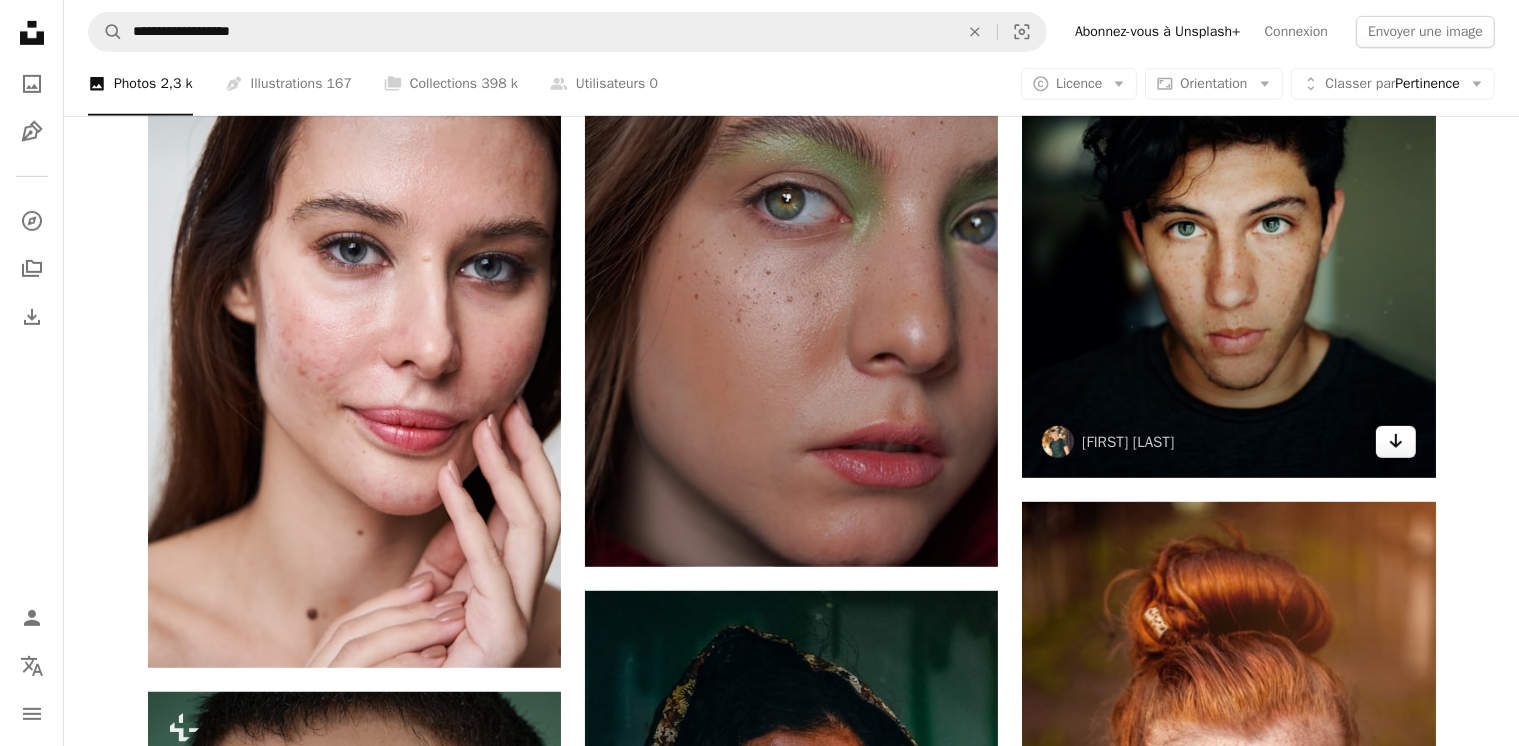 click on "Arrow pointing down" 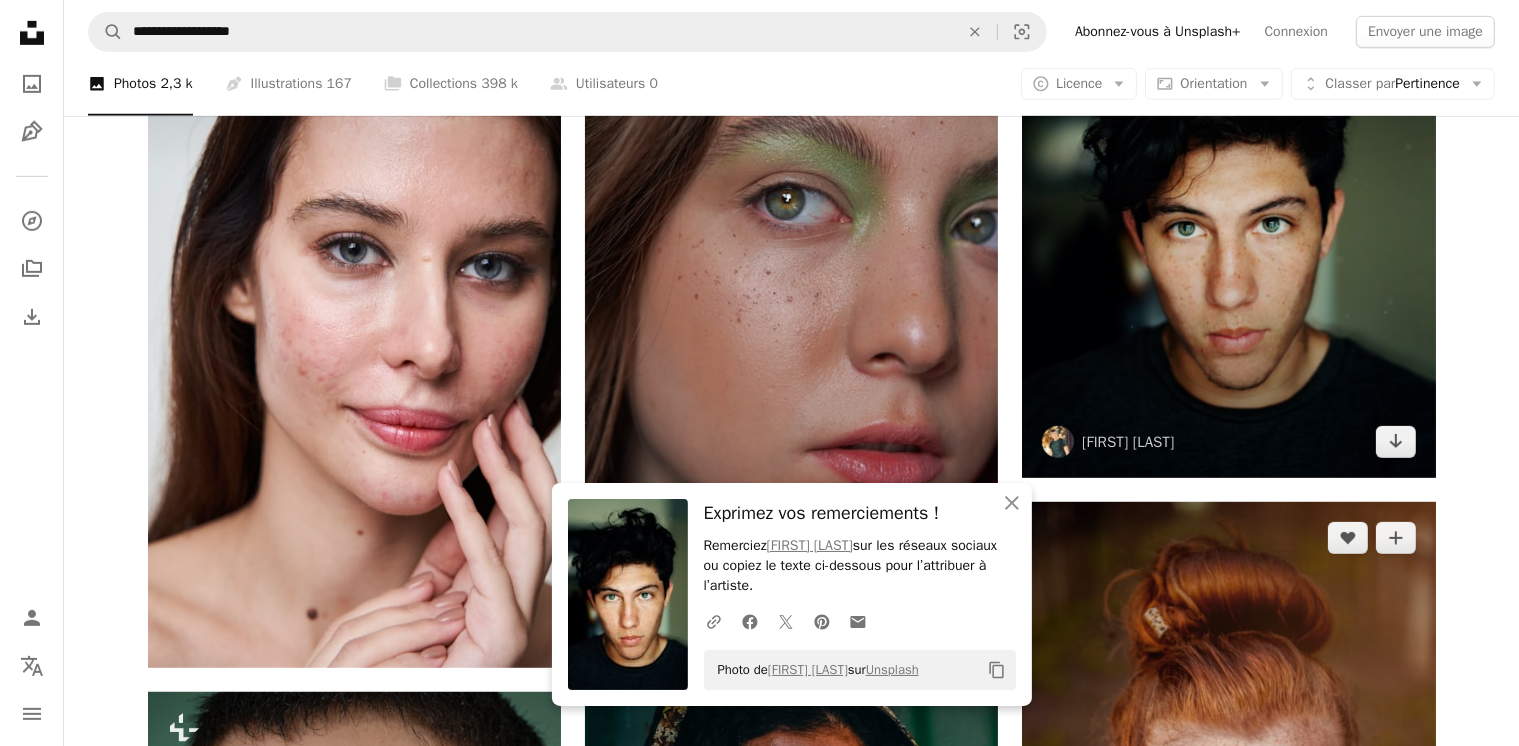 drag, startPoint x: 1390, startPoint y: 436, endPoint x: 1112, endPoint y: 521, distance: 290.7043 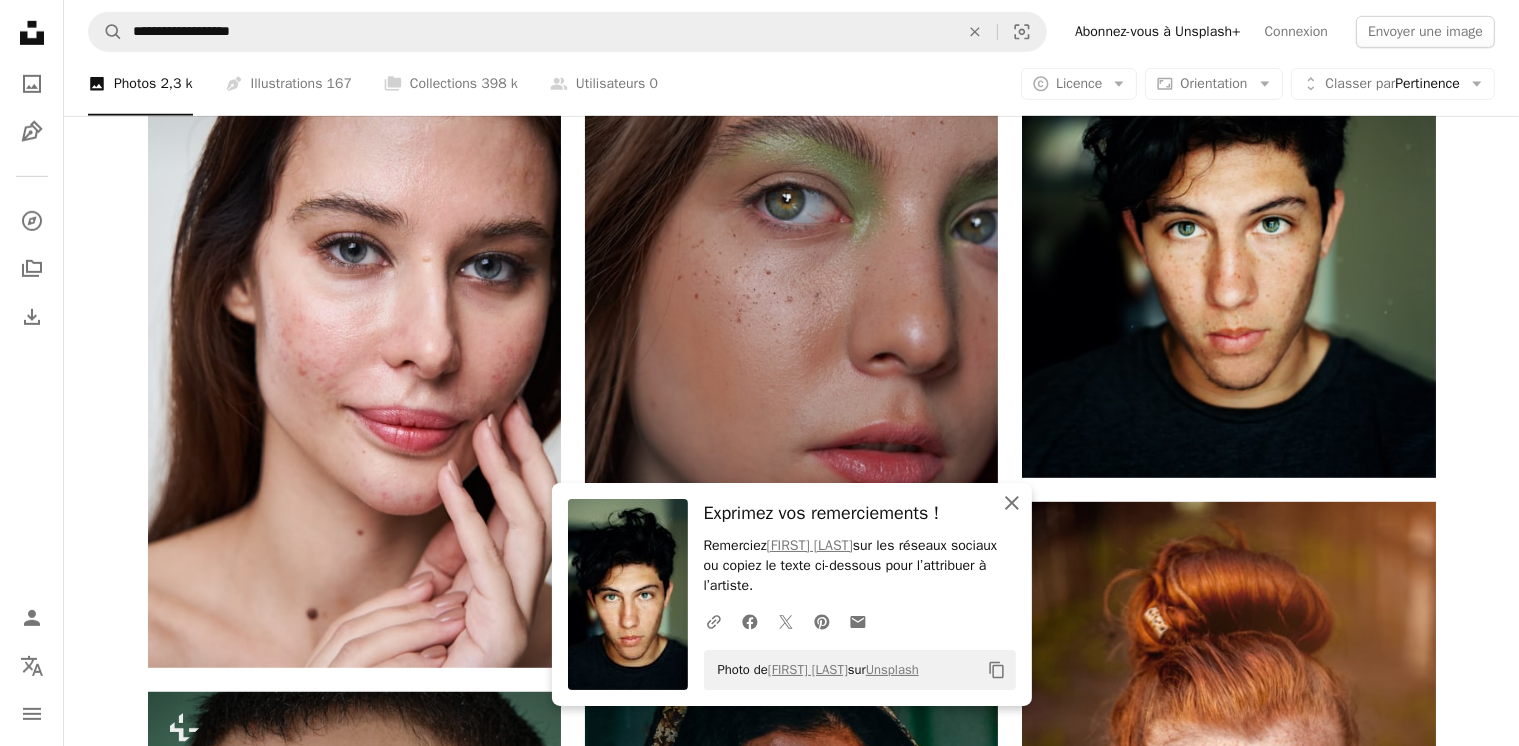 click on "An X shape" 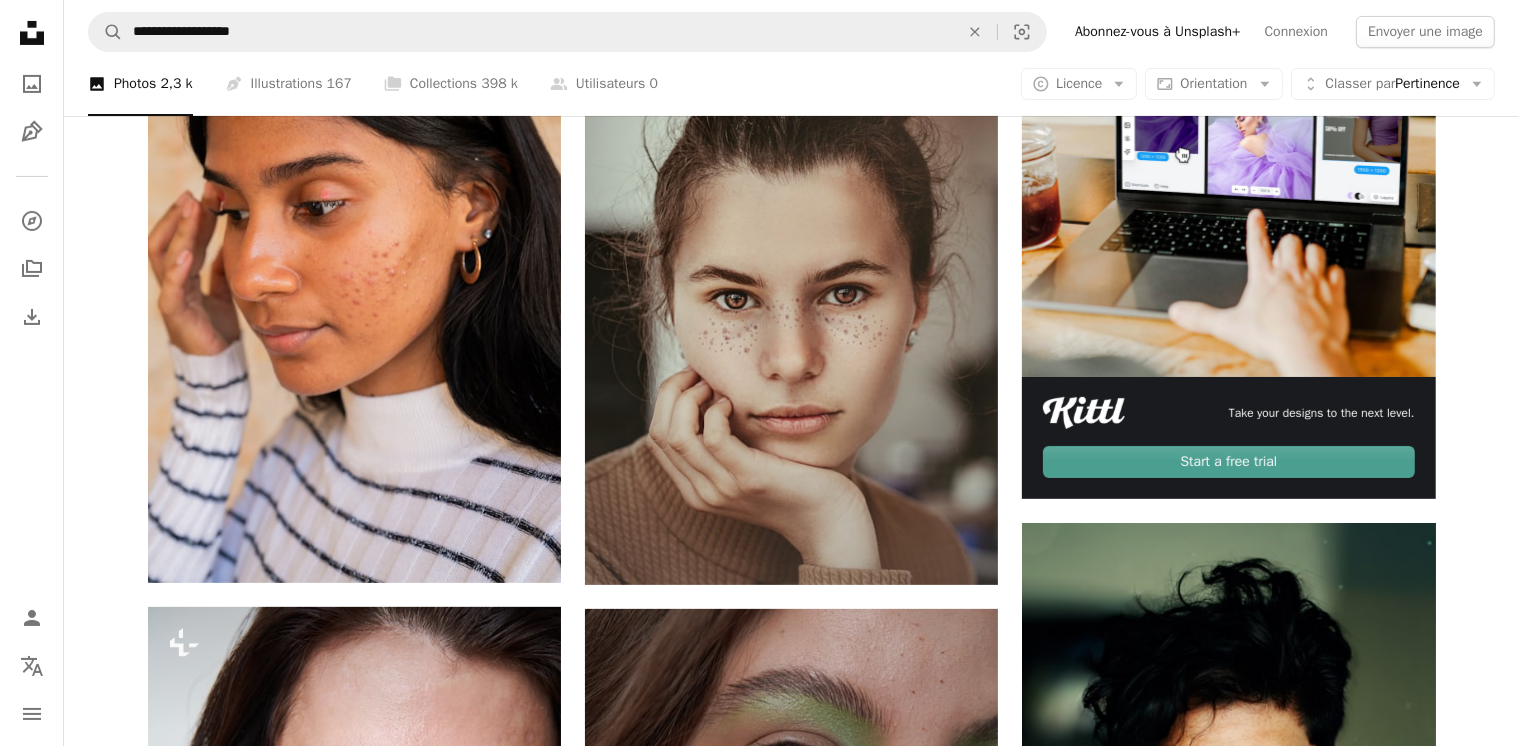 scroll, scrollTop: 436, scrollLeft: 0, axis: vertical 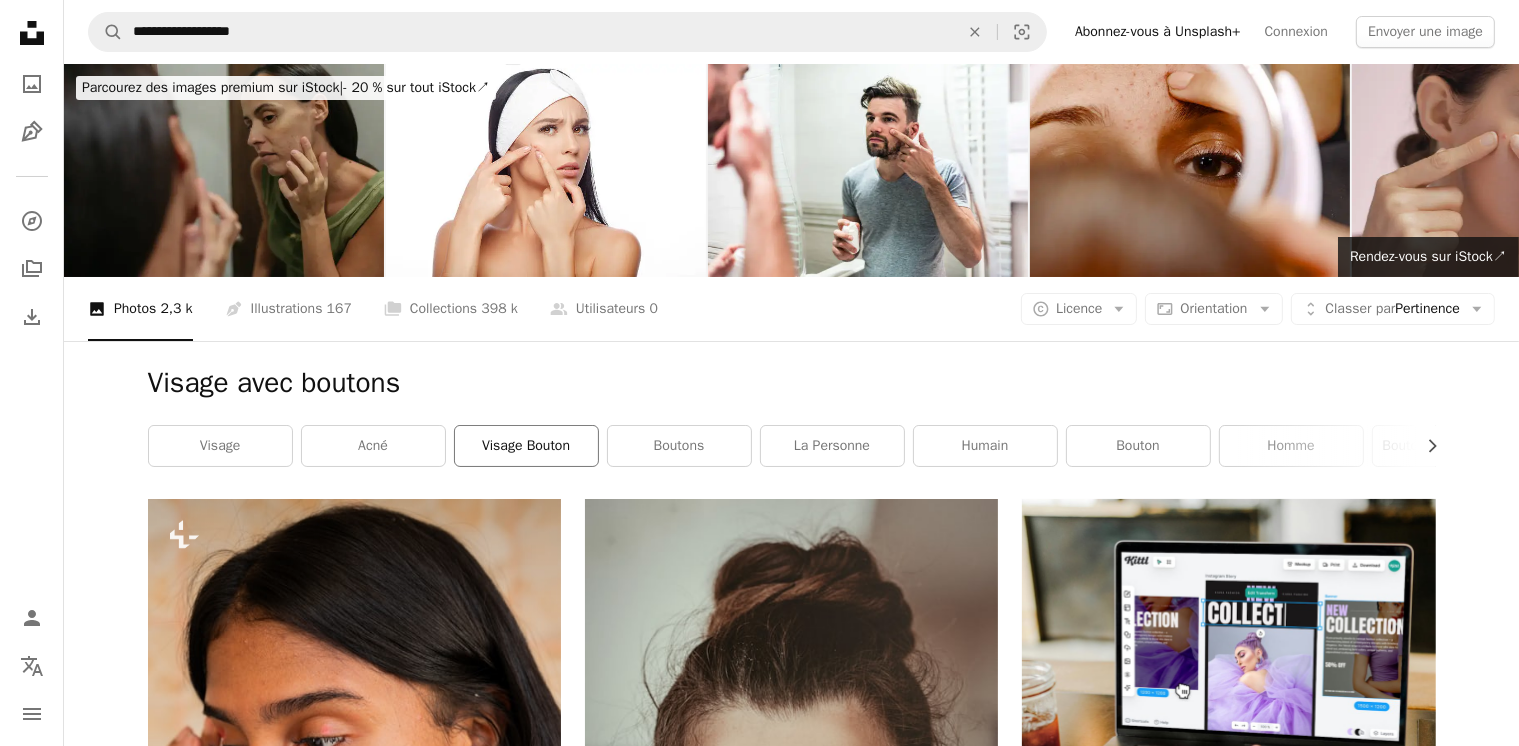 click on "visage bouton" at bounding box center (526, 446) 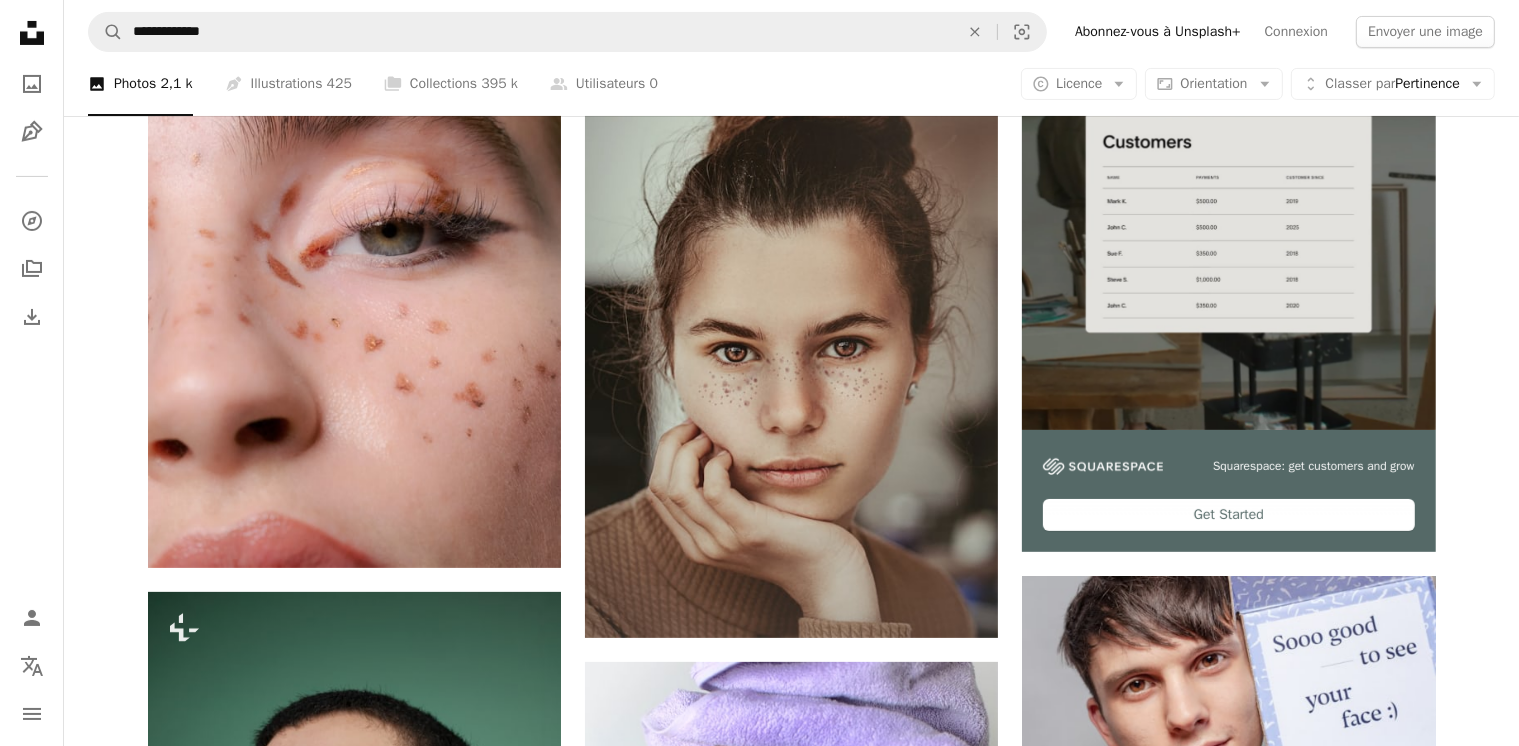 scroll, scrollTop: 496, scrollLeft: 0, axis: vertical 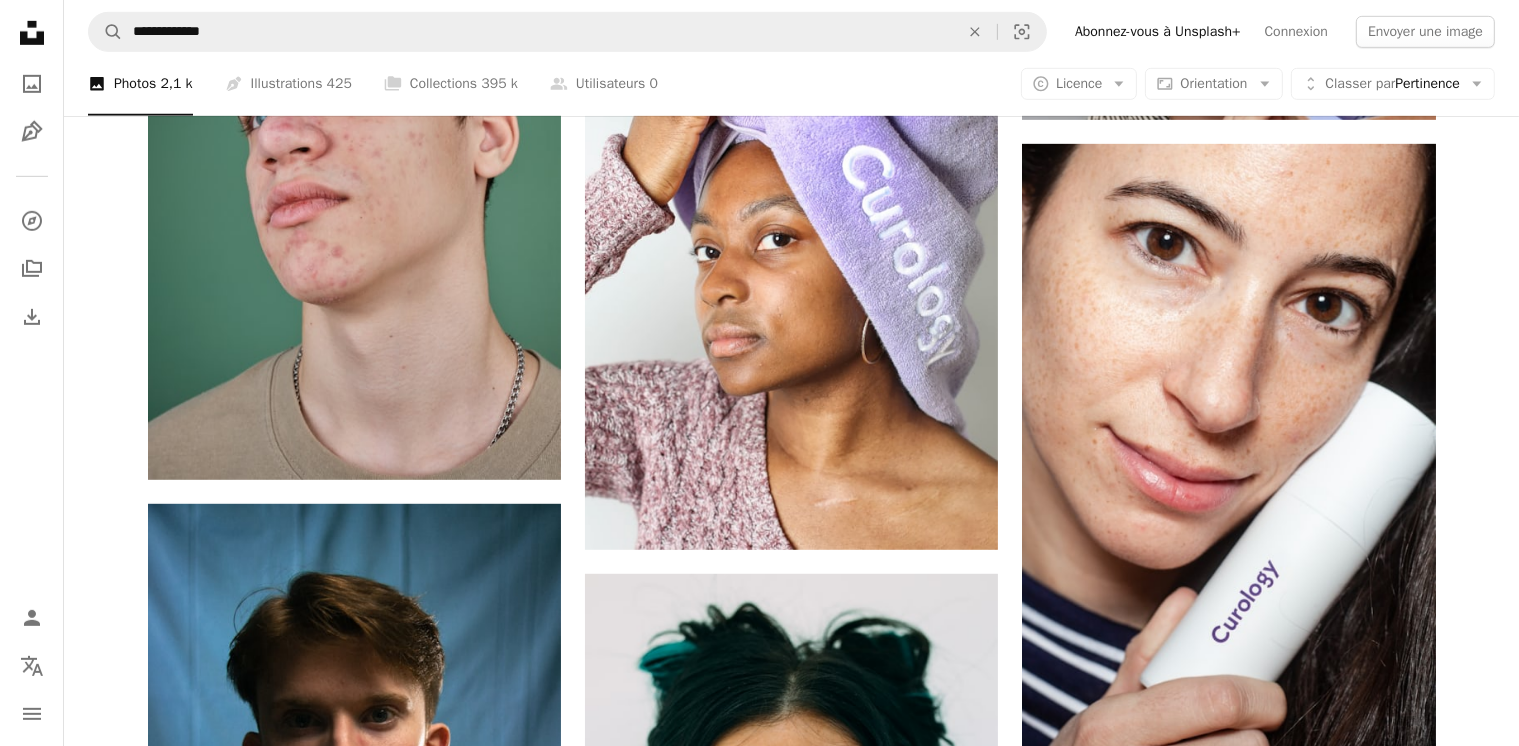 click on "Plus sign for Unsplash+ A heart A plus sign A F Pour  Unsplash+ A lock   Télécharger Plus sign for Unsplash+ A heart A plus sign Cedar Wheeler Arrow pointing down A heart A plus sign Dylann Hendricks | ディラン Disponible à l’embauche A checkmark inside of a circle Arrow pointing down A heart A plus sign shayan ramesht Arrow pointing down A heart A plus sign Leonid Shaydulin Disponible à l’embauche A checkmark inside of a circle Arrow pointing down A heart A plus sign Houcine Ncib Disponible à l’embauche A checkmark inside of a circle Arrow pointing down A heart A plus sign Curology Arrow pointing down A heart A plus sign Hassan Khan Arrow pointing down Plus sign for Unsplash+ A heart A plus sign Getty Images Pour  Unsplash+ A lock   Télécharger Plus sign for Unsplash+ A heart A plus sign Frank Flores Pour  Unsplash+ A lock   Télécharger A heart A plus sign Shannon VanDenHeuvel Disponible à l’embauche Get Started Pour" at bounding box center (791, 1414) 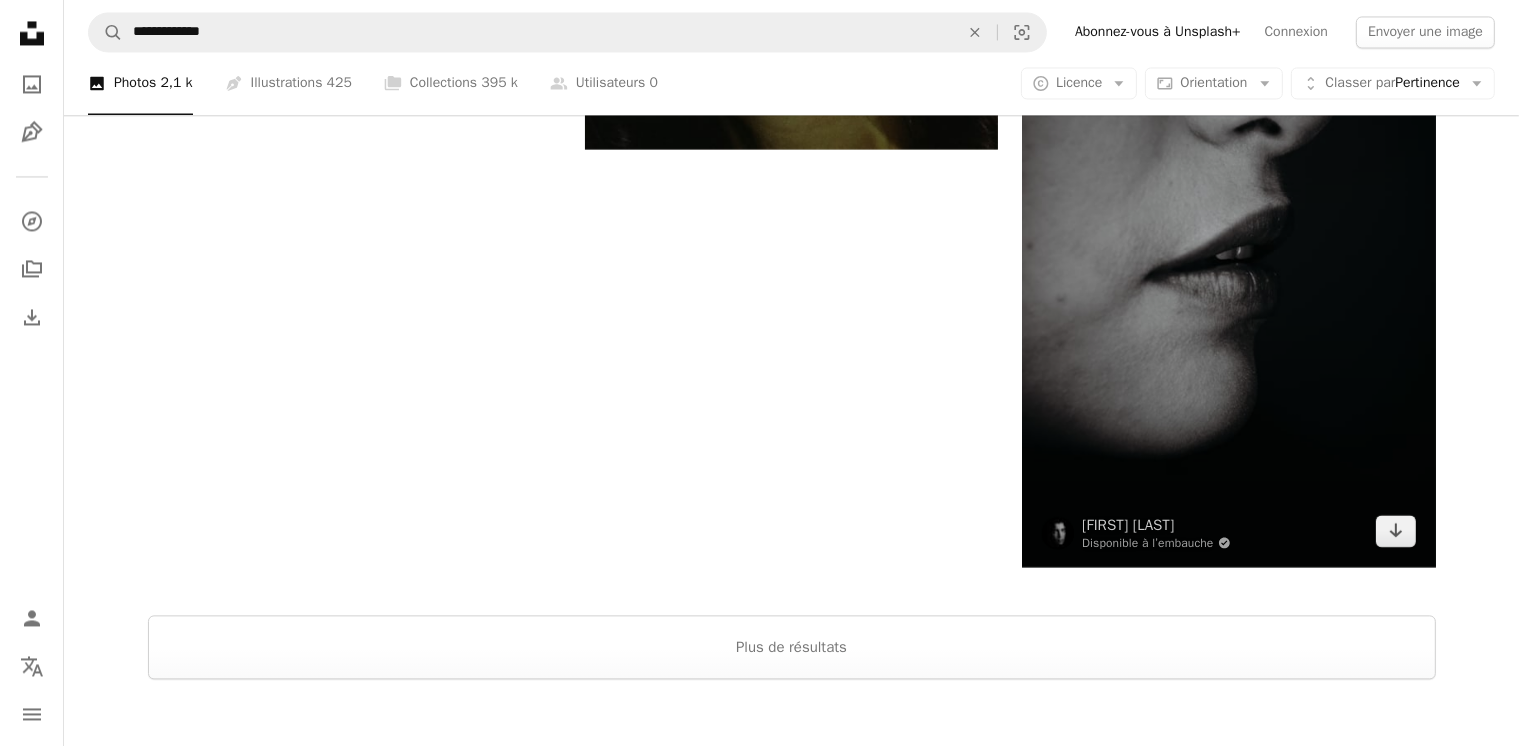 scroll, scrollTop: 4172, scrollLeft: 0, axis: vertical 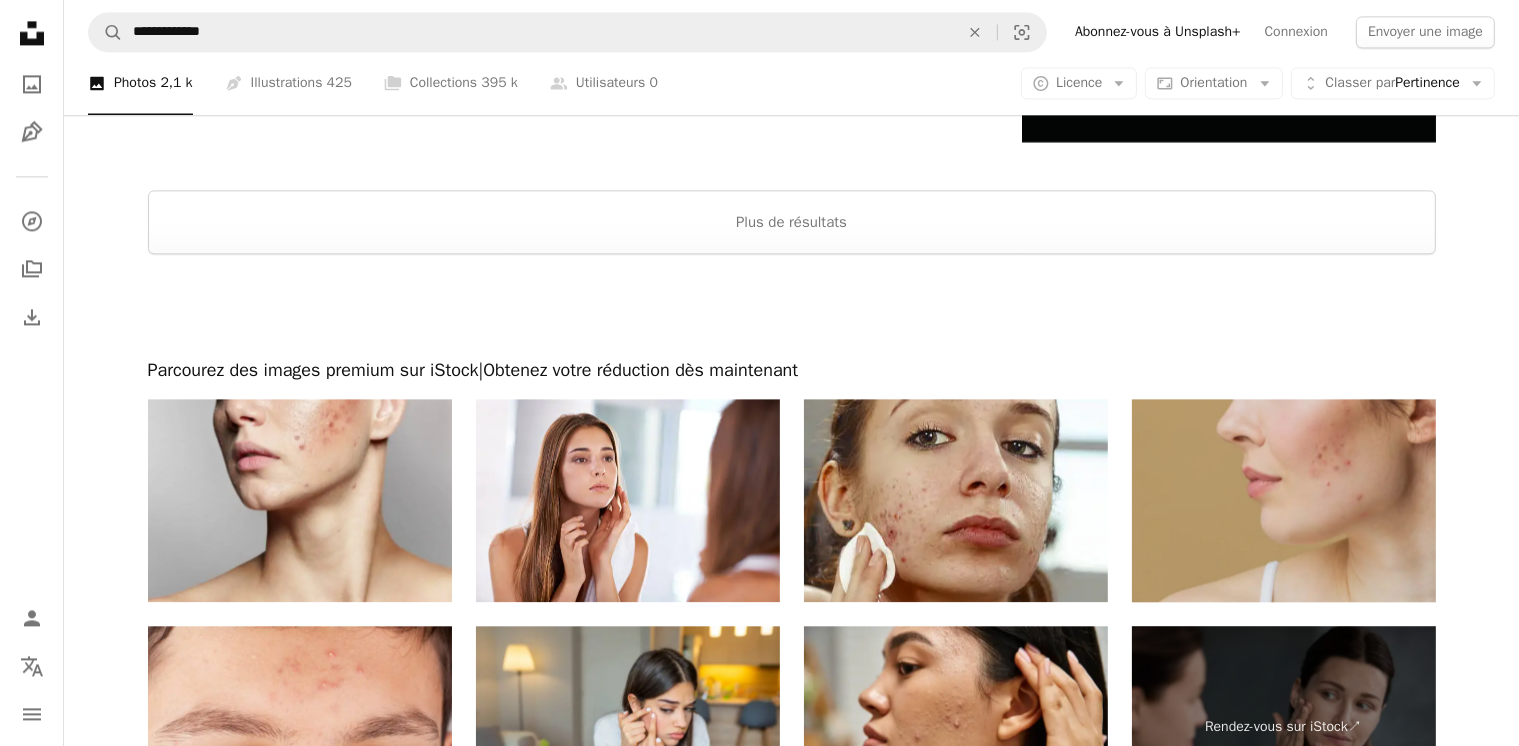 click at bounding box center (1284, 500) 